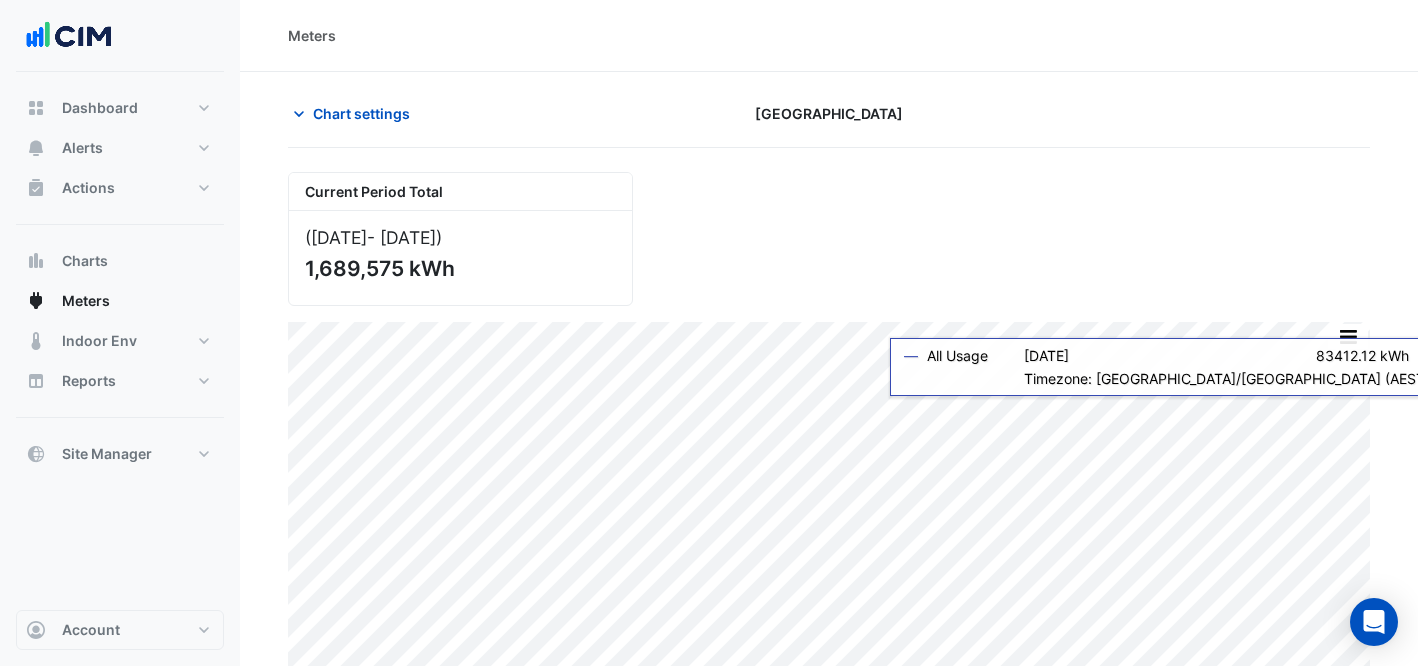 click on "Chart settings" 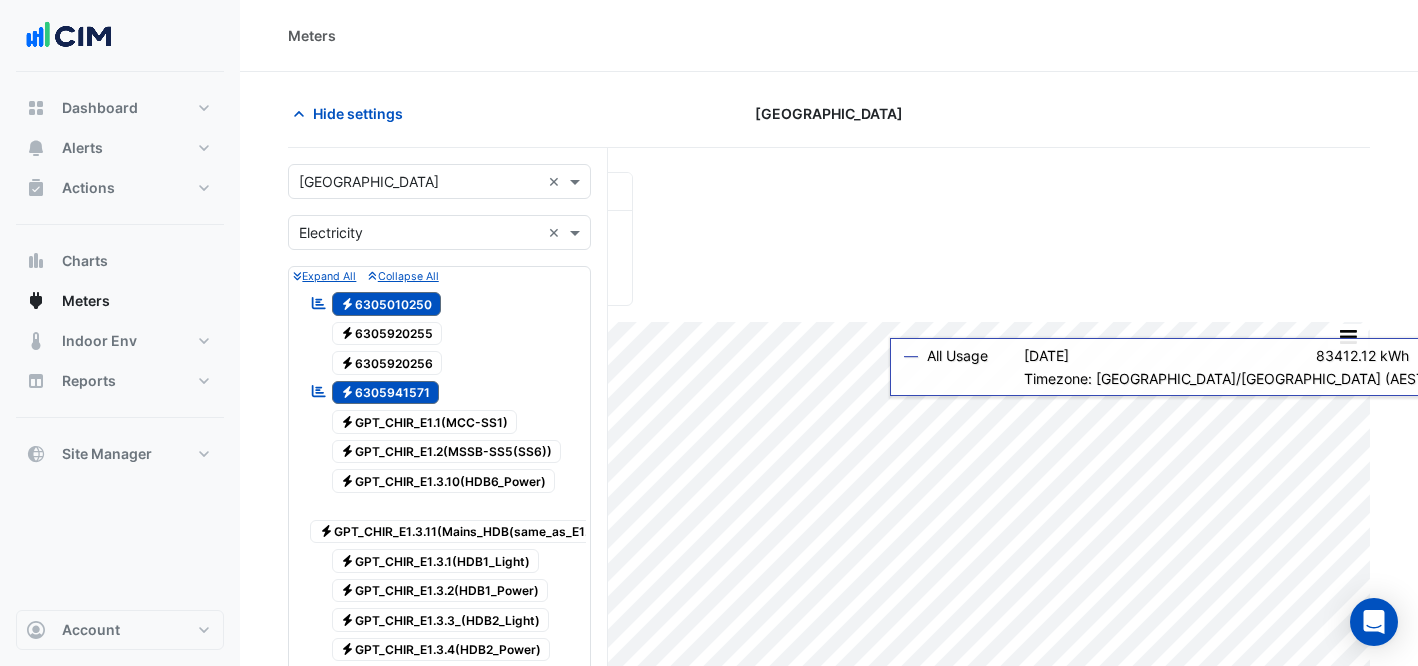 click on "Electricity
6305920255" at bounding box center [387, 334] 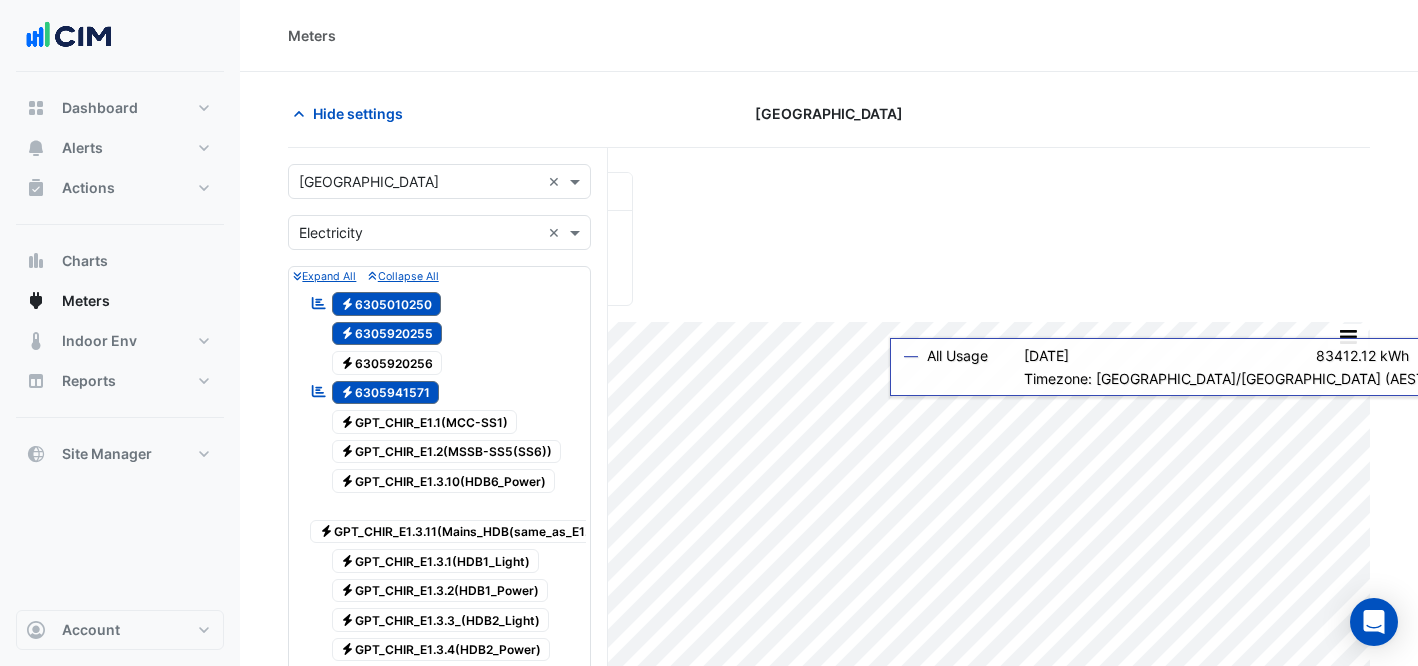 click on "Electricity
6305920256" at bounding box center (387, 363) 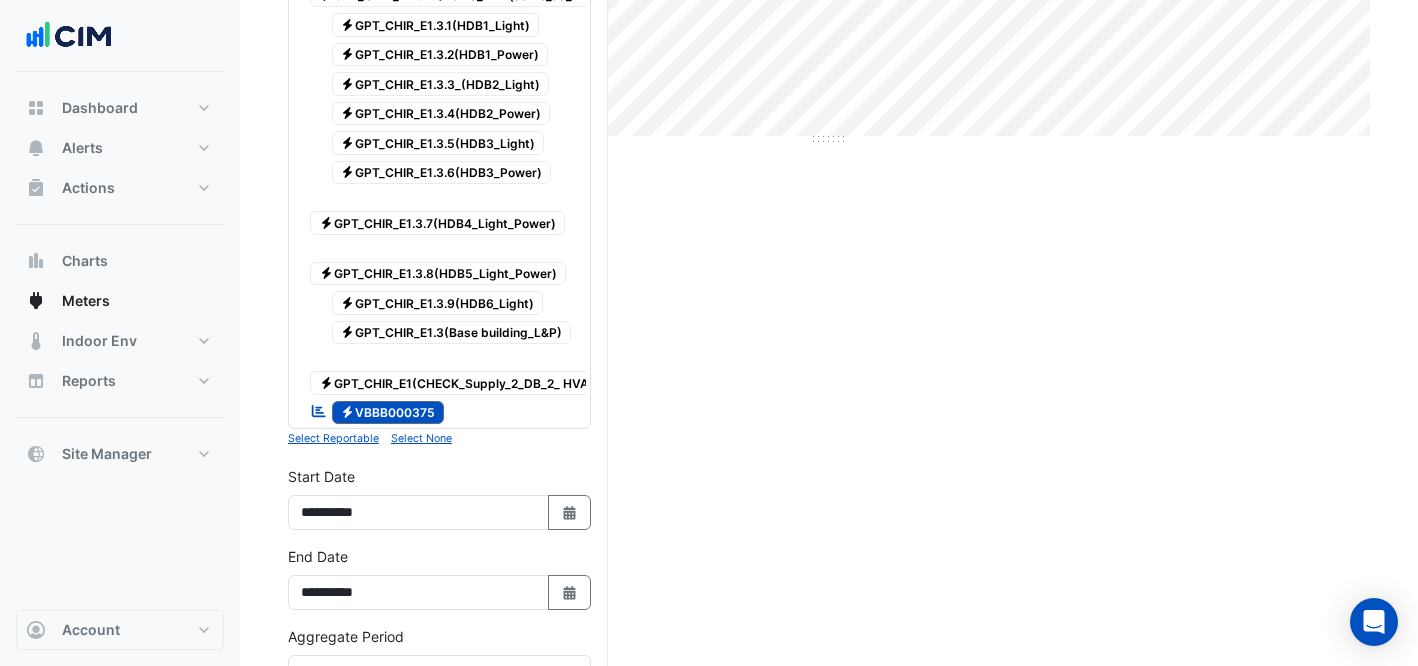 scroll, scrollTop: 536, scrollLeft: 0, axis: vertical 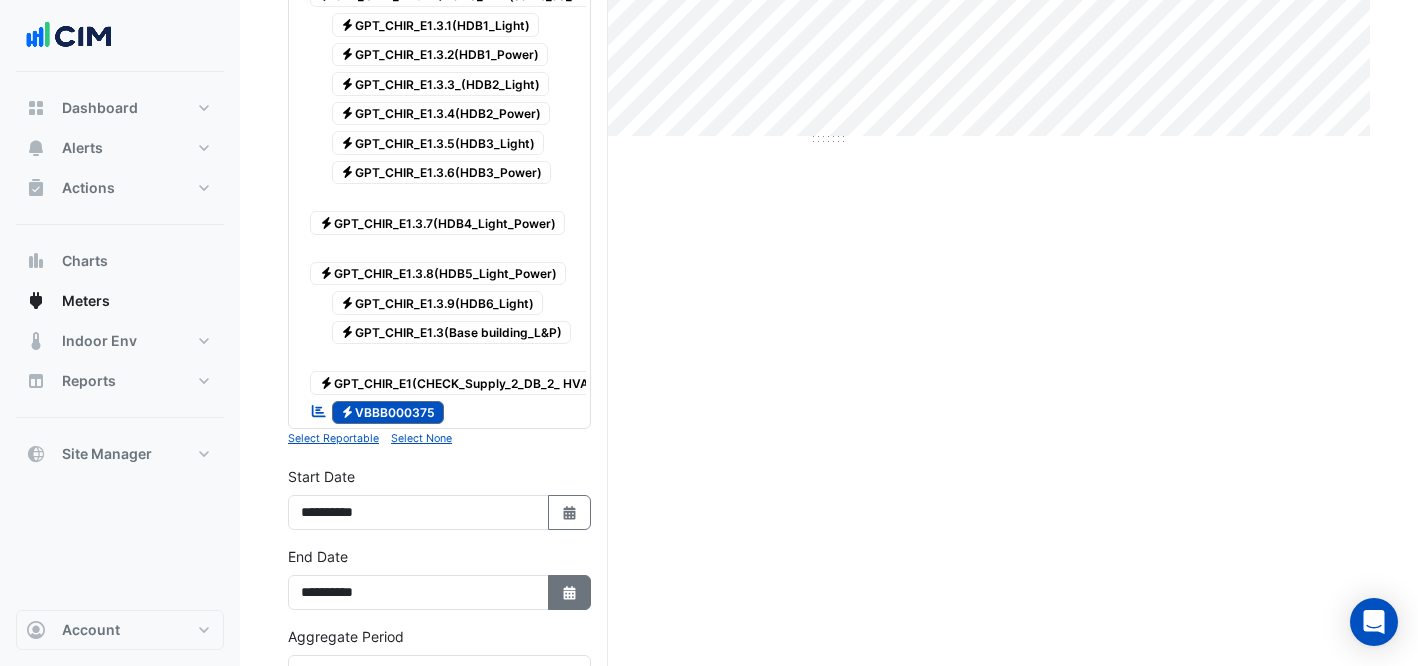 click 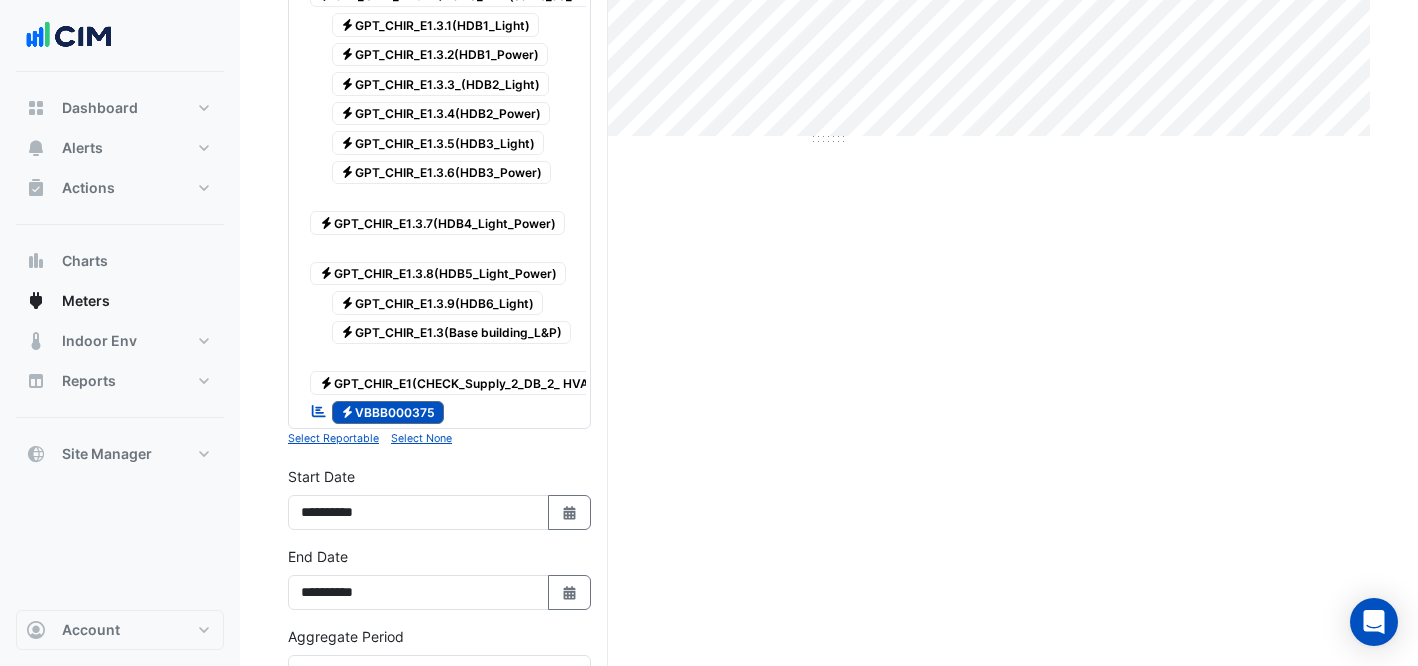 select on "*" 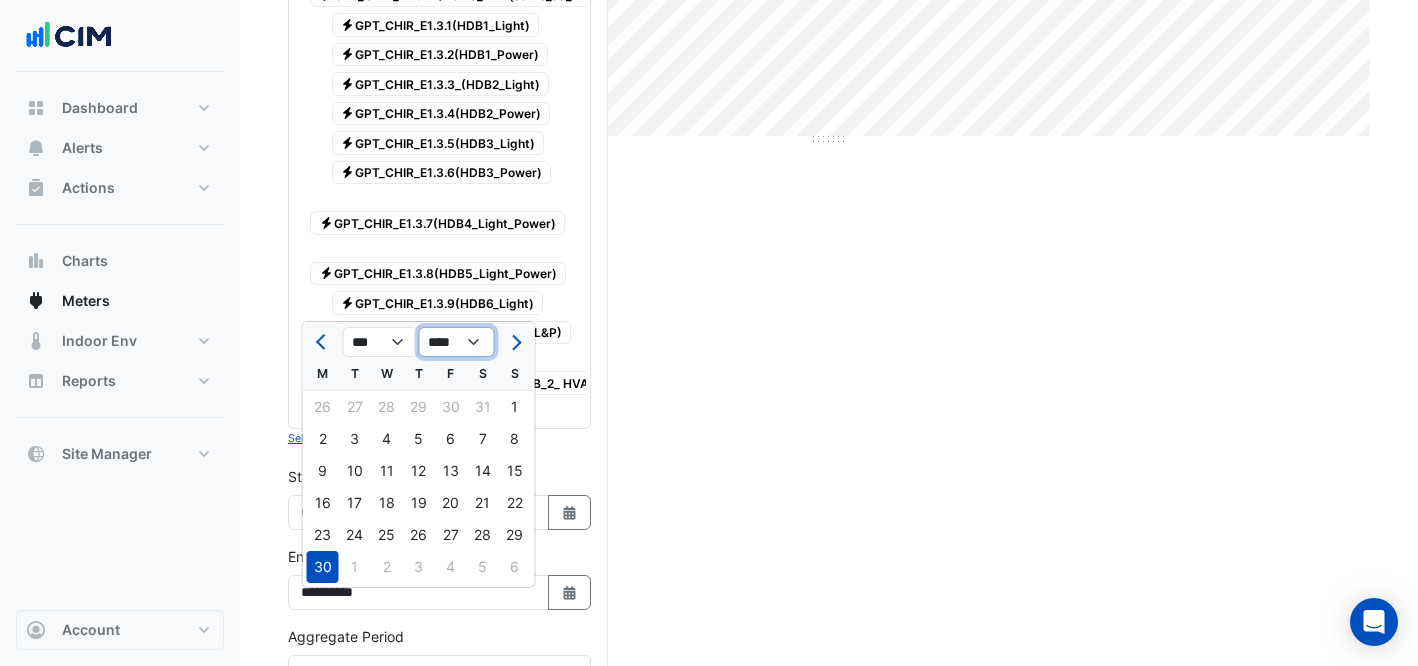 click on "**** **** **** **** **** **** **** **** **** **** **** **** ****" 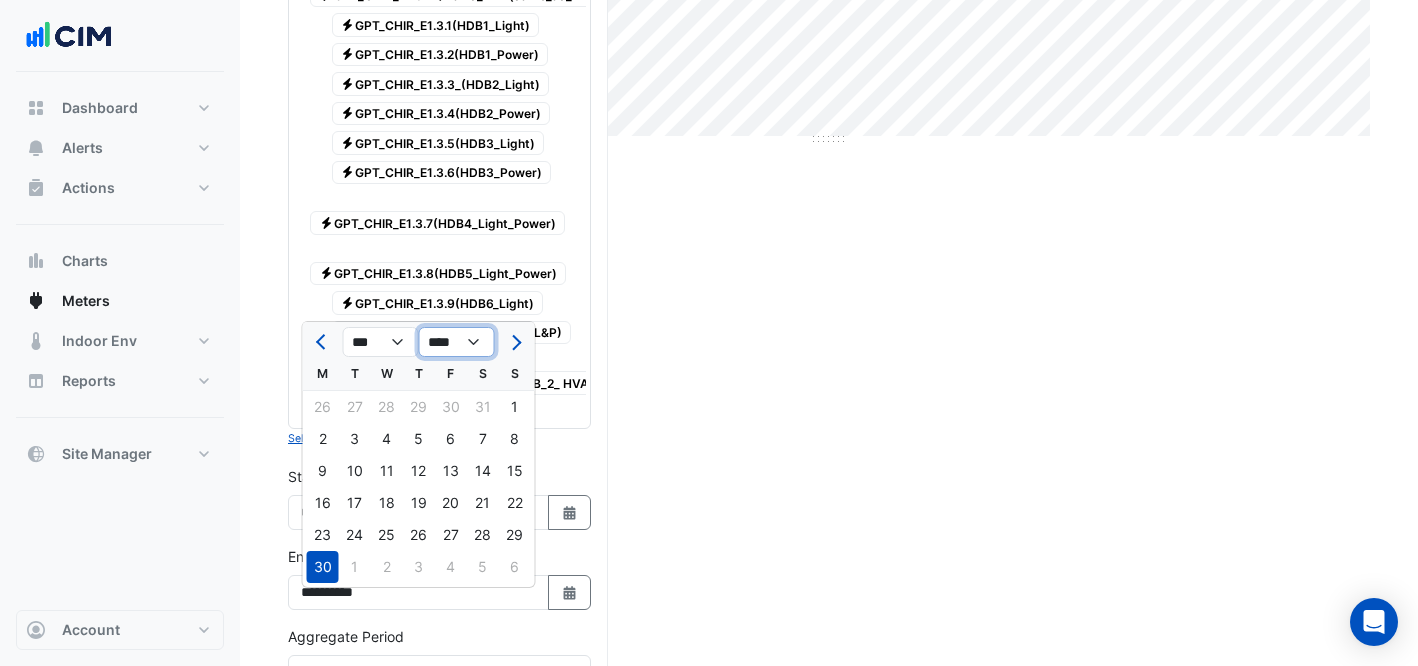 select on "****" 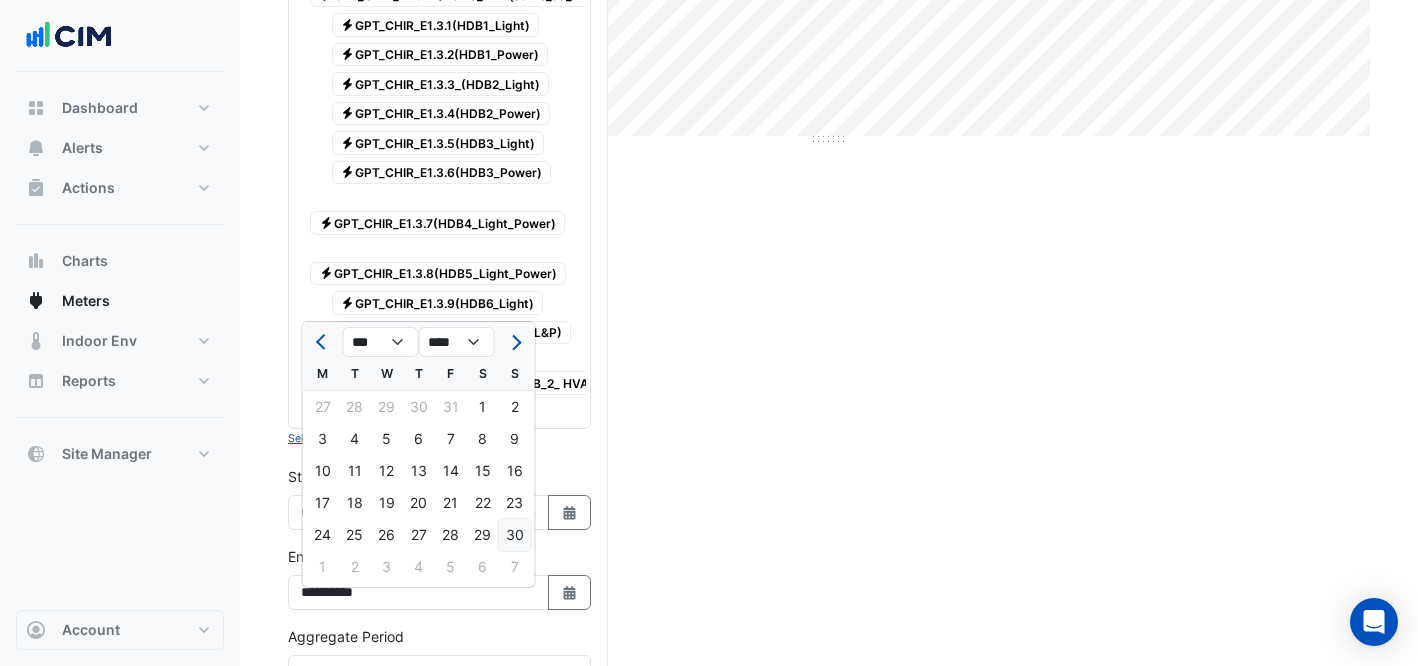 click on "30" 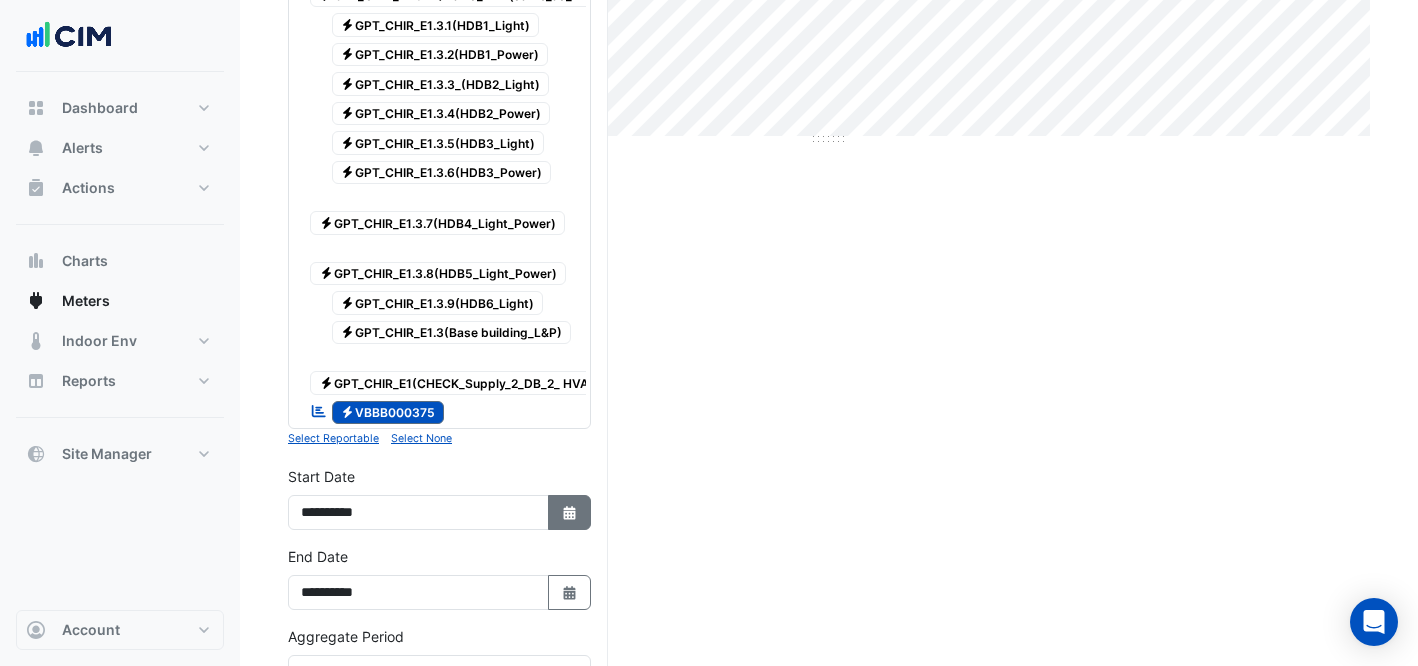 click on "Select Date" at bounding box center (570, 512) 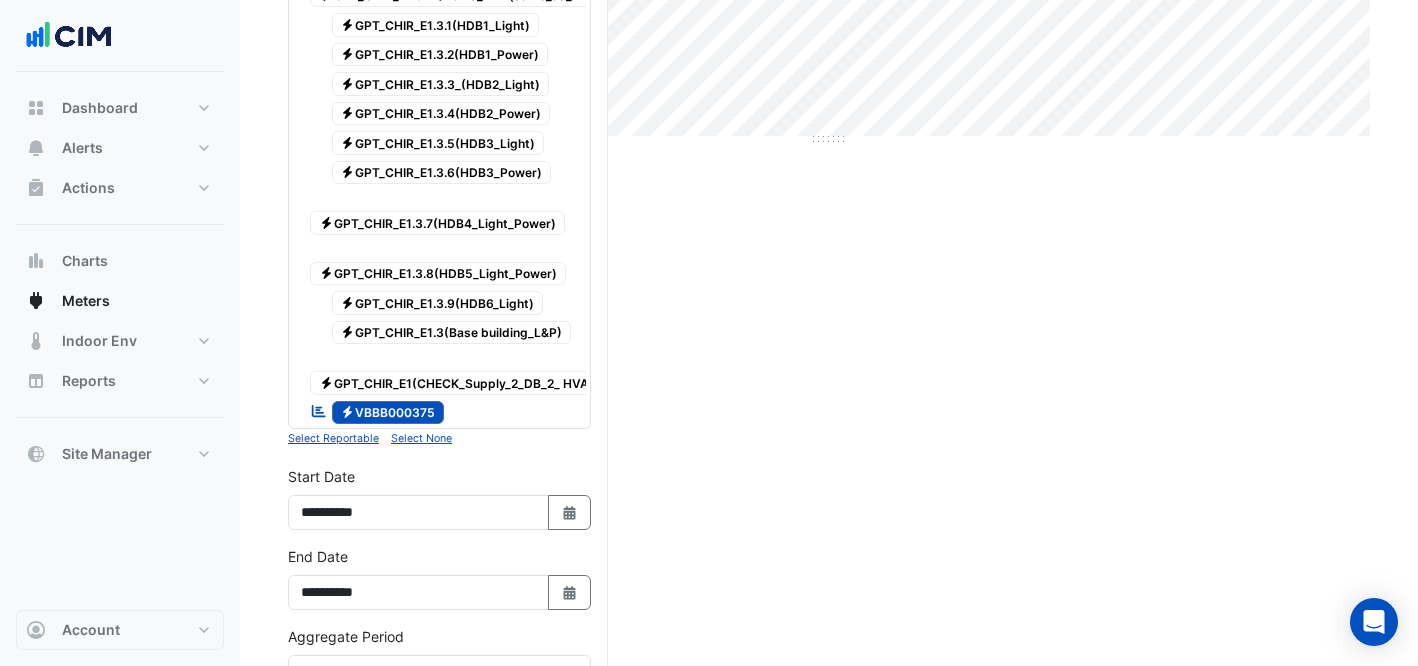select on "*" 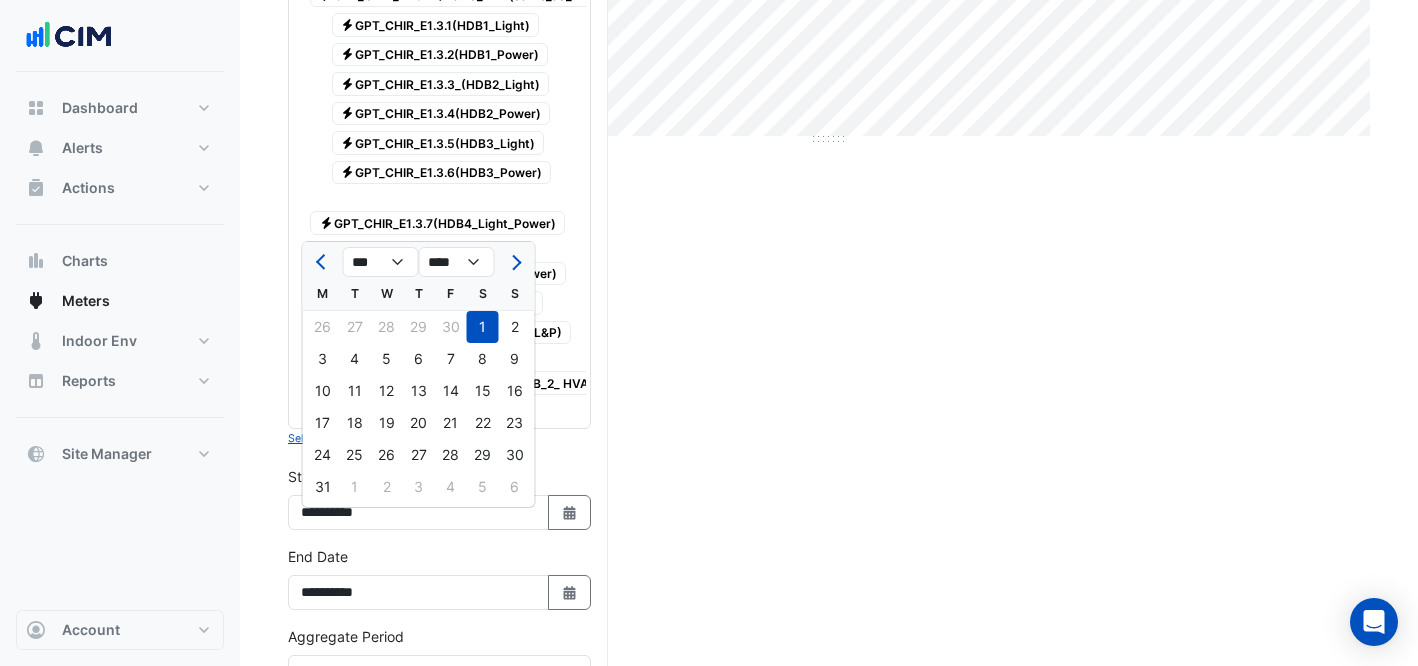 click on "Select a Site × [GEOGRAPHIC_DATA] ×
Utility Type × Electricity ×
Expand All
Collapse All
Reportable
Electricity
6305010250
Electricity
6305920255
Electricity
6305920256
Reportable
Electricity
6305941571" at bounding box center (439, 335) 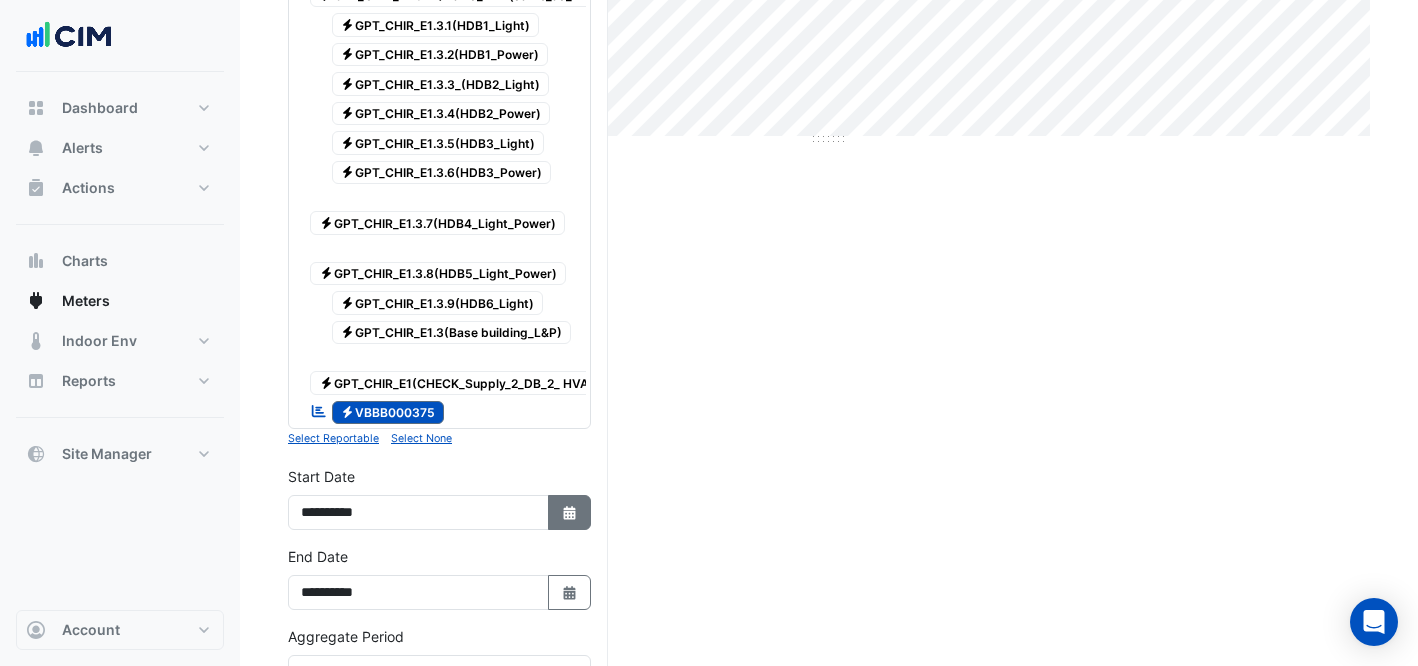 click on "Select Date" at bounding box center [570, 512] 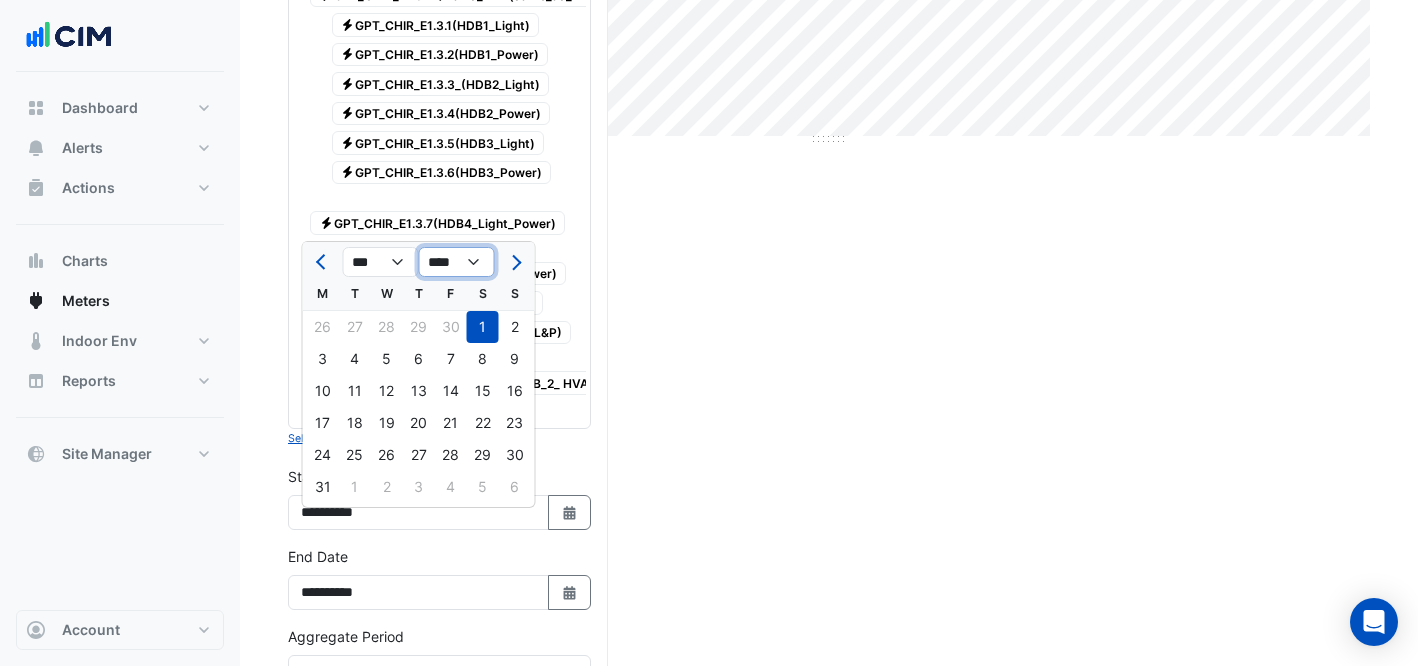 click on "**** **** **** **** **** **** **** **** **** **** **** ****" 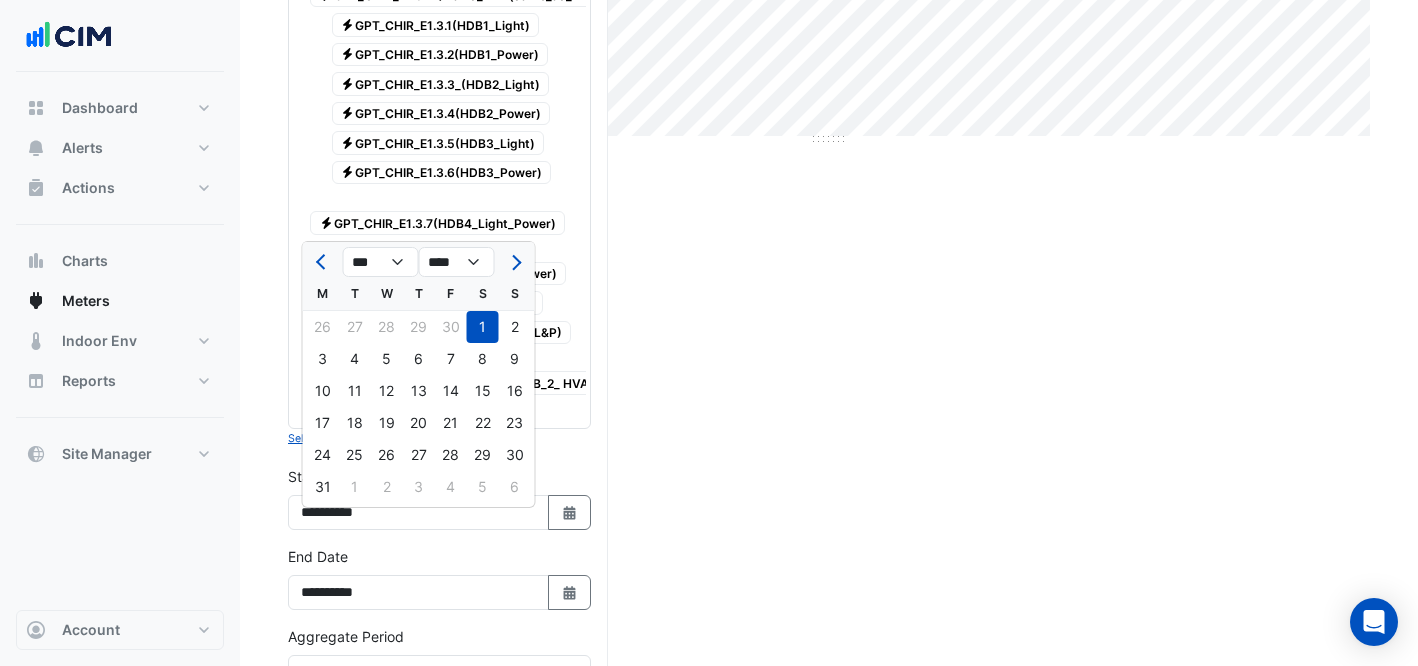 click on "Select a Site × [GEOGRAPHIC_DATA] ×
Utility Type × Electricity ×
Expand All
Collapse All
Reportable
Electricity
6305010250
Electricity
6305920255
Electricity
6305920256
Reportable
Electricity
6305941571" at bounding box center [439, 335] 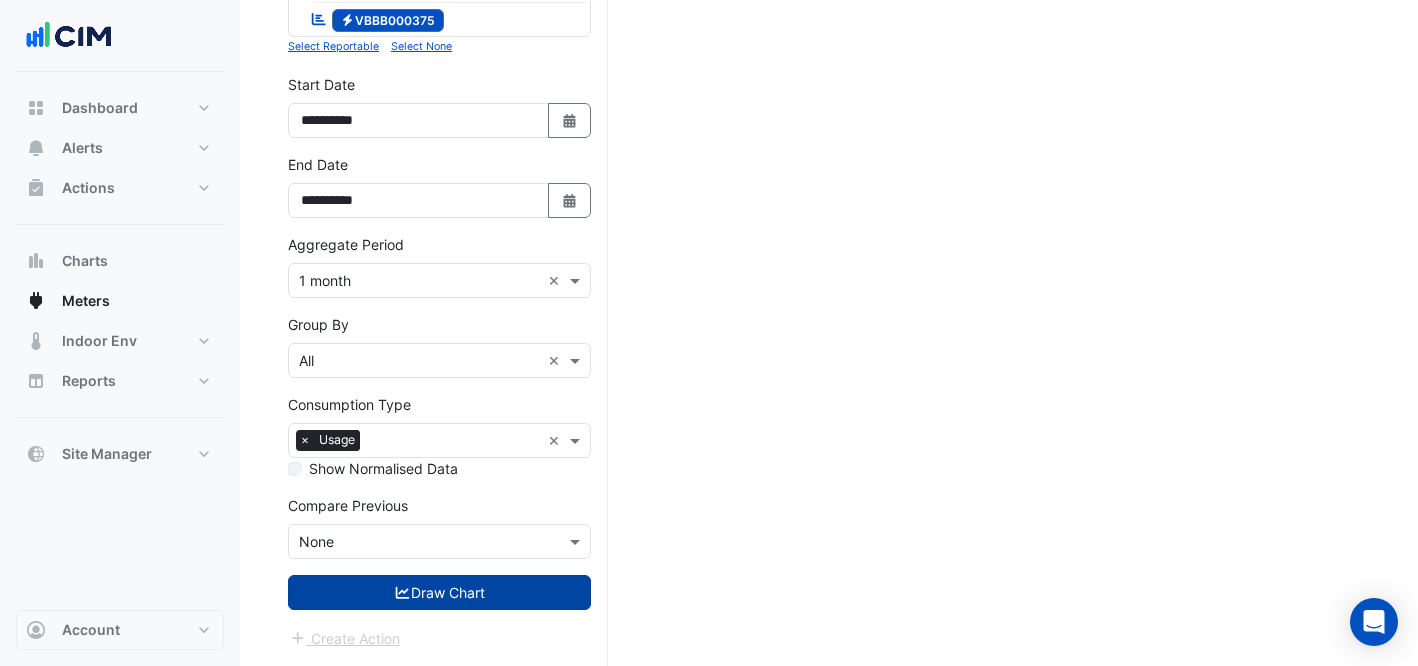 click on "Draw Chart" at bounding box center (439, 592) 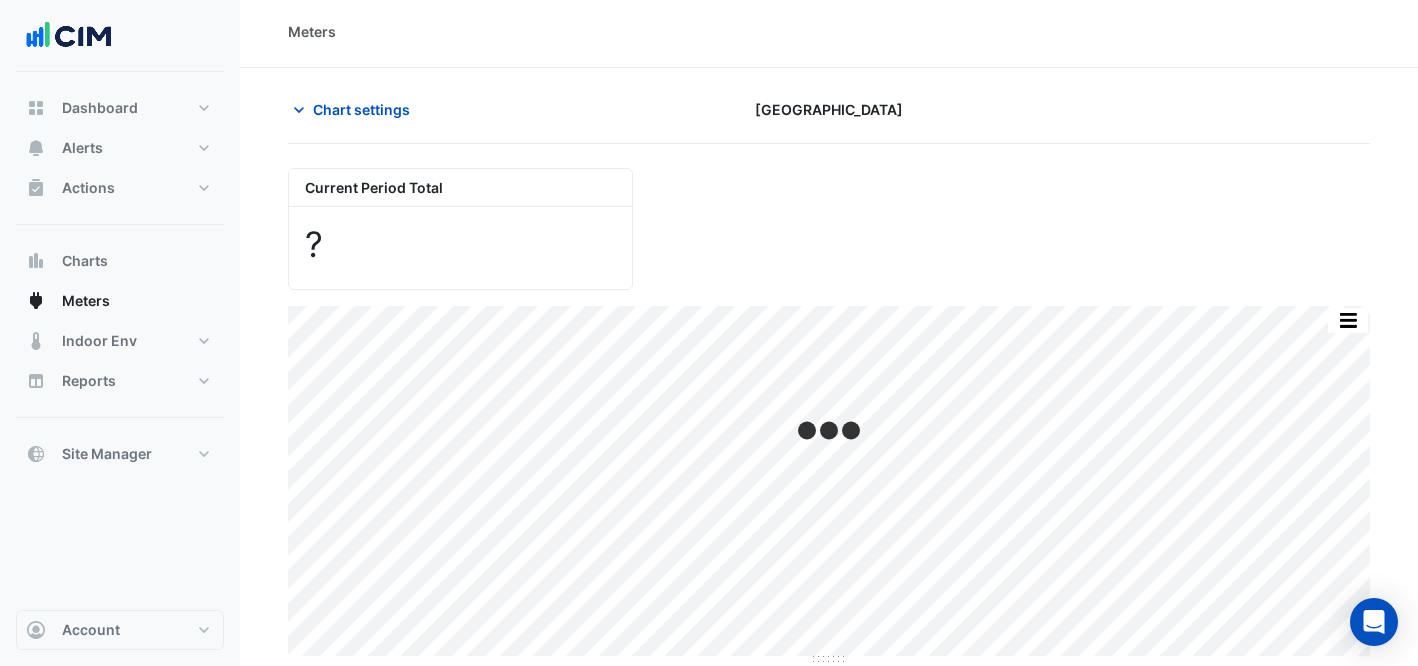 scroll, scrollTop: 0, scrollLeft: 0, axis: both 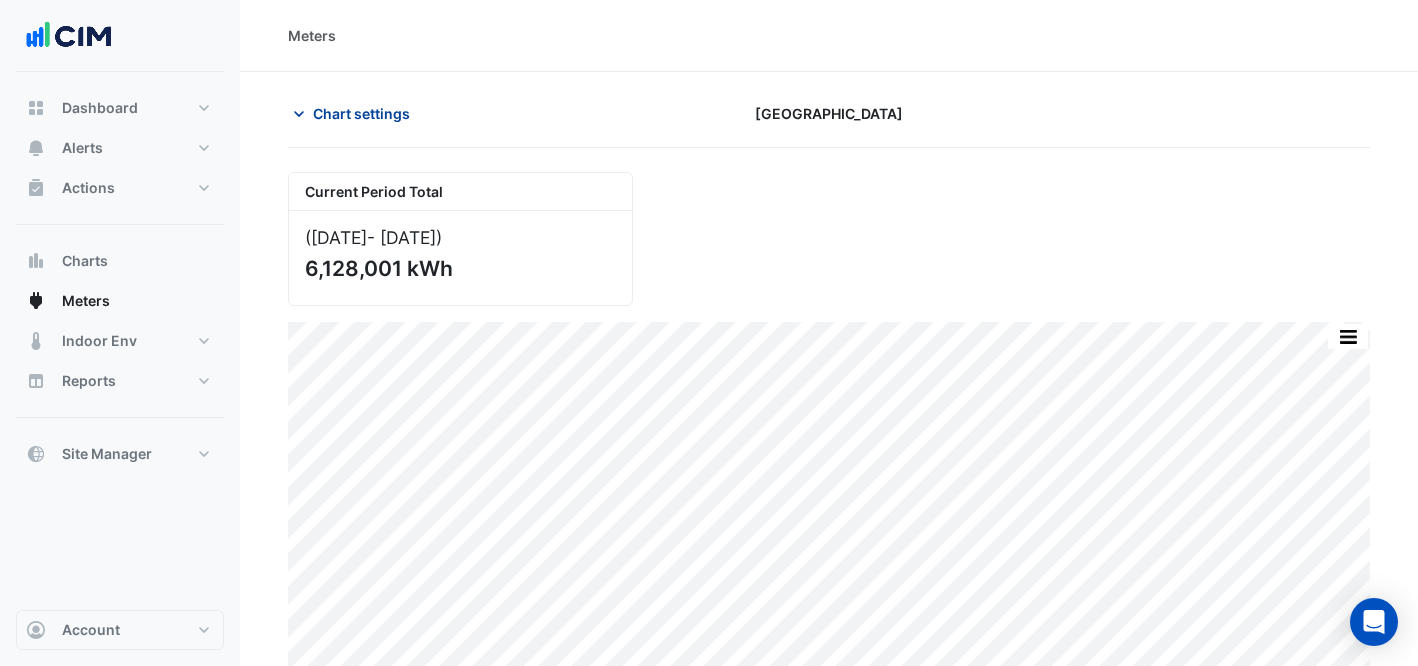 click on "Chart settings" 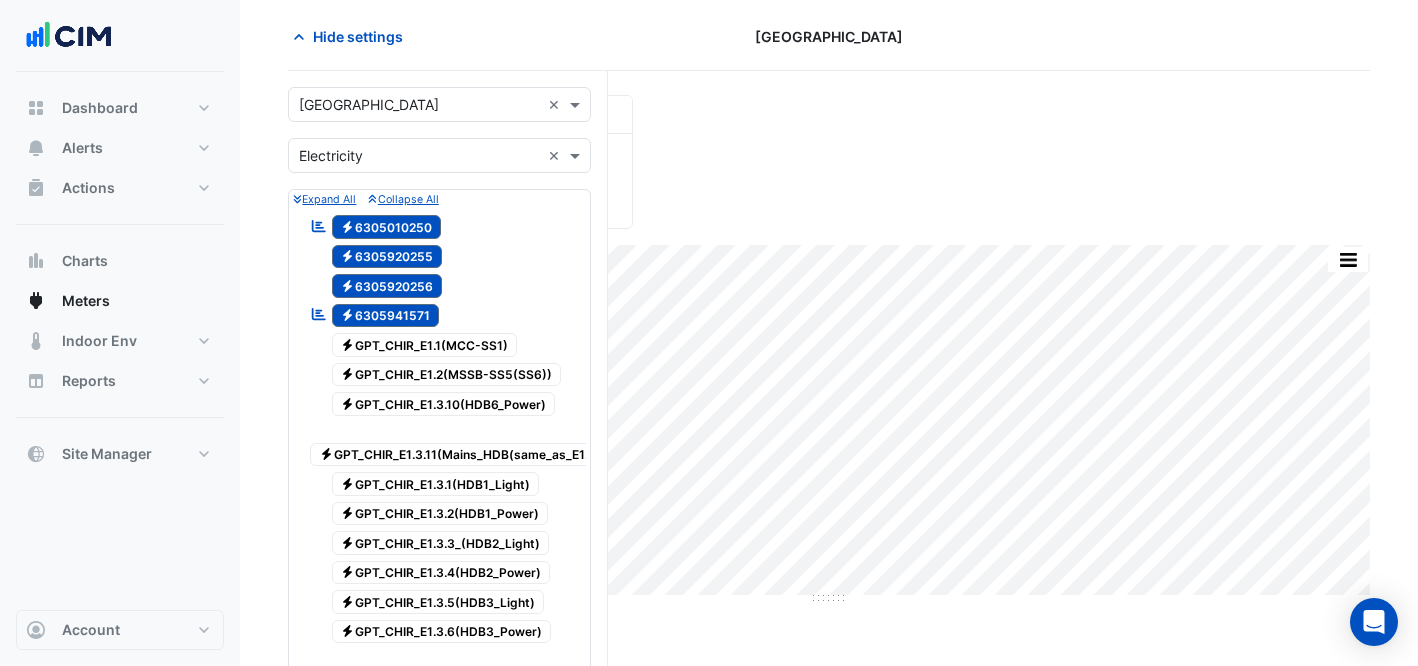 scroll, scrollTop: 76, scrollLeft: 0, axis: vertical 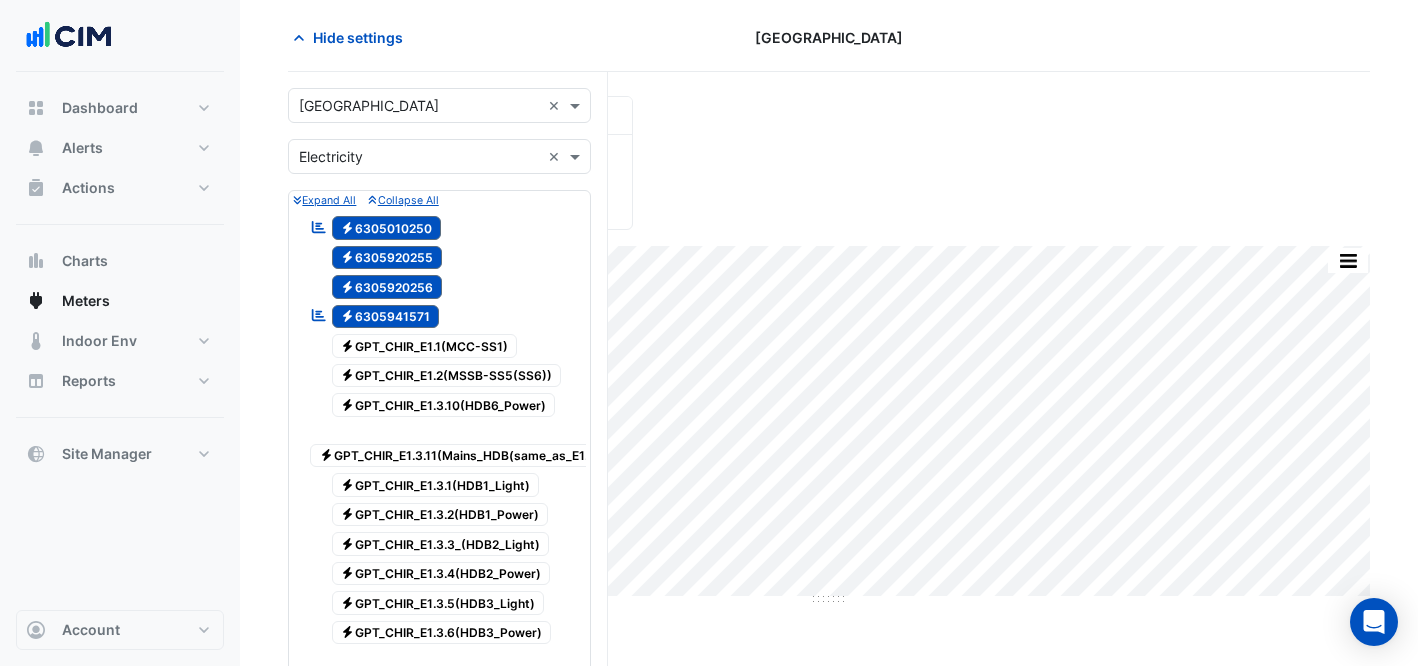 click on "Electricity
6305920256" at bounding box center [387, 287] 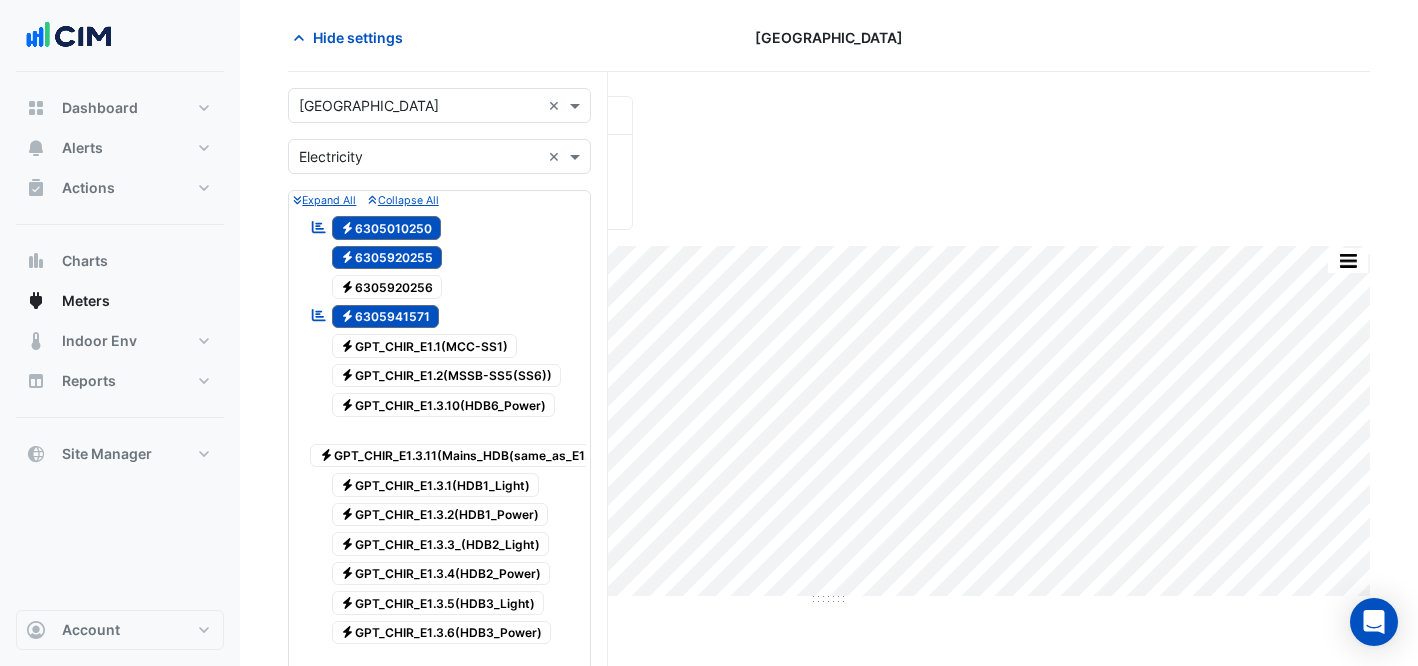 click on "Electricity
6305920255" at bounding box center [387, 258] 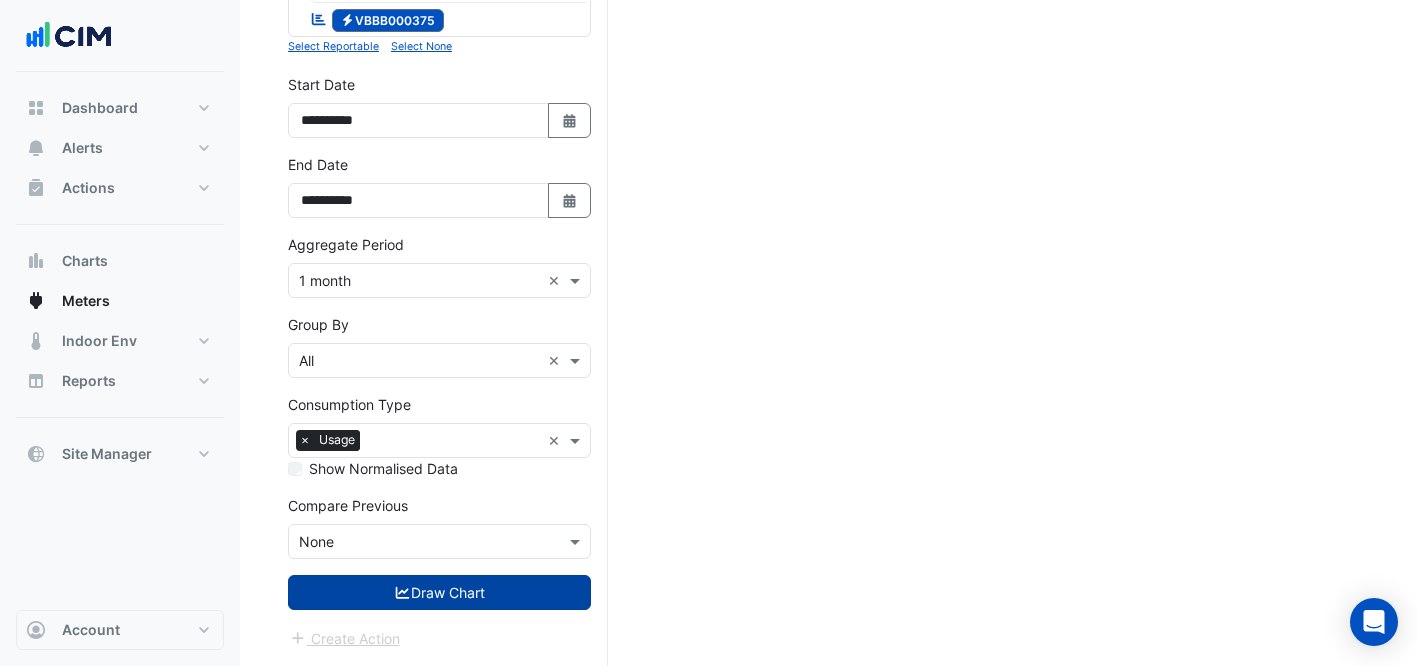 click on "Draw Chart" at bounding box center (439, 592) 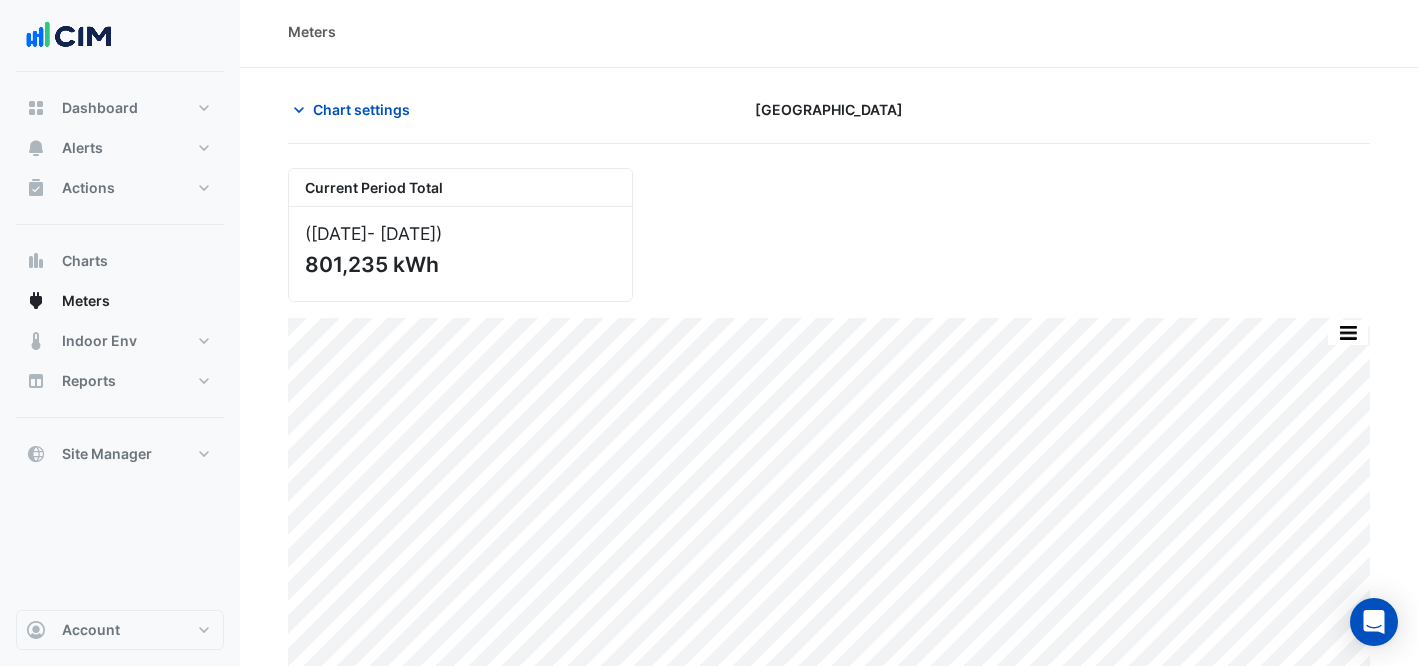 scroll, scrollTop: 0, scrollLeft: 0, axis: both 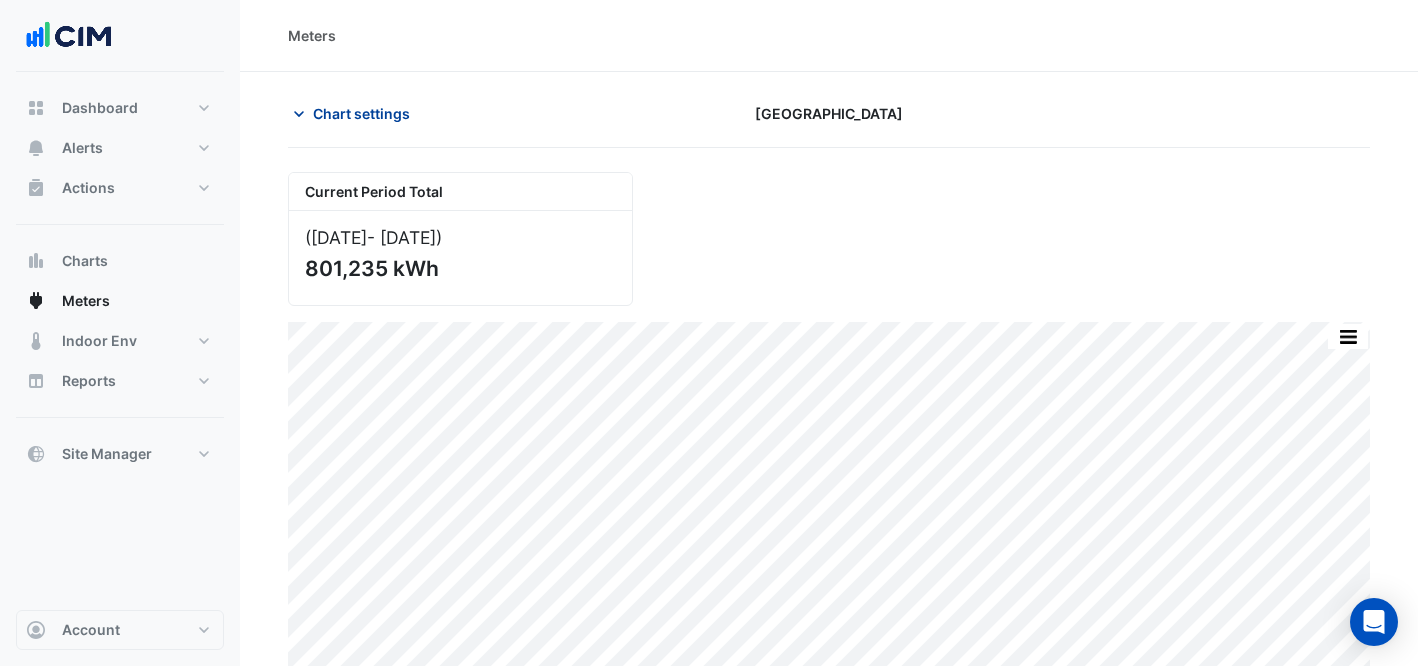 click on "Chart settings" 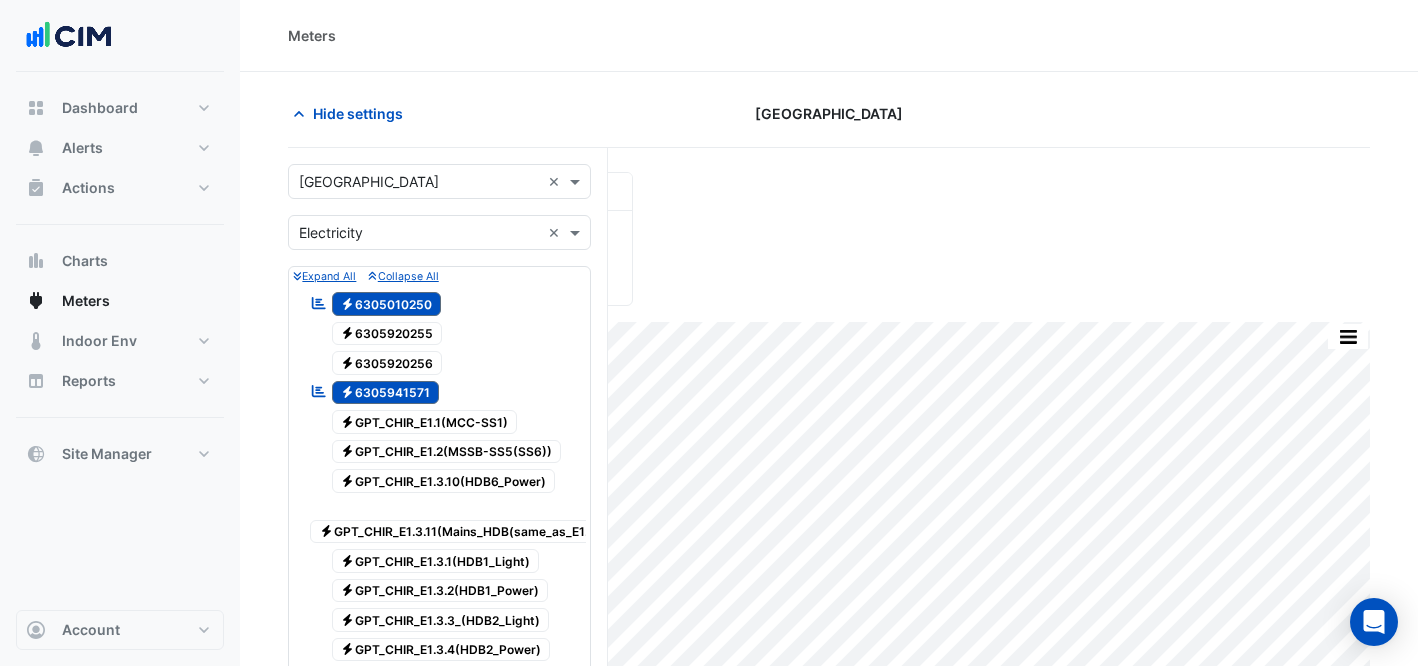 click on "Electricity
6305920255" at bounding box center [387, 334] 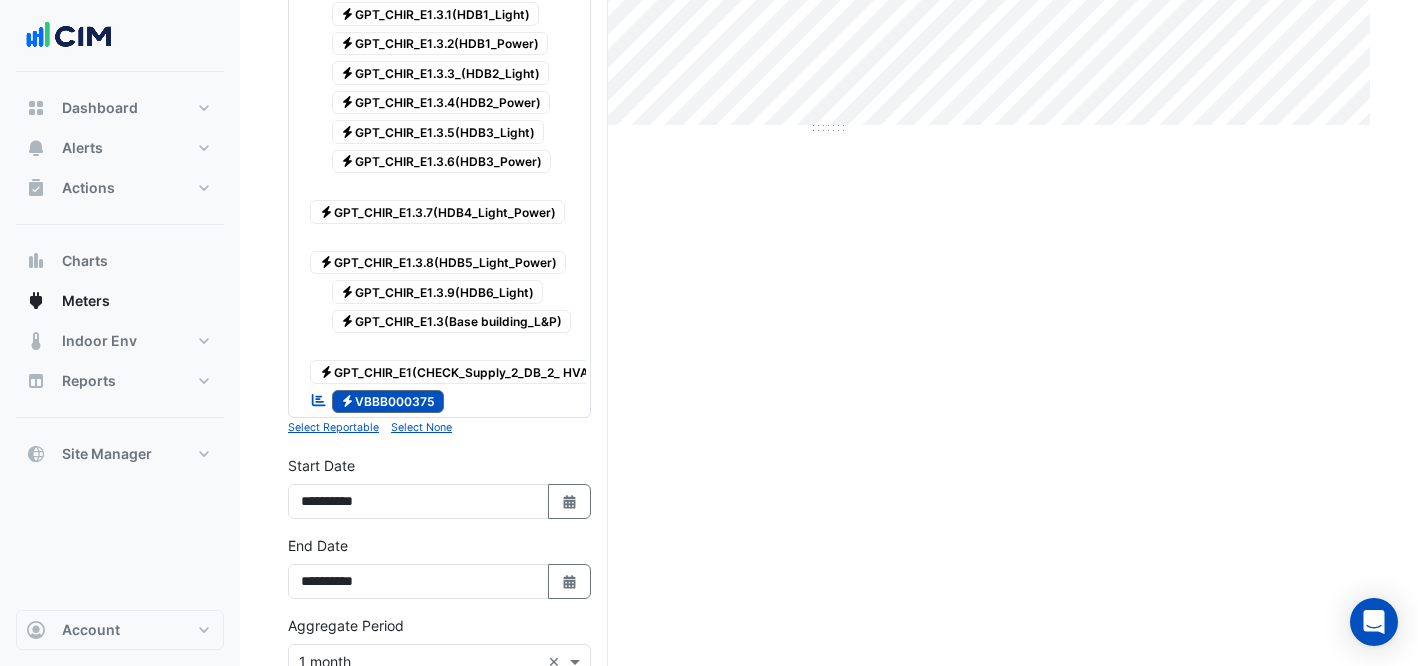 scroll, scrollTop: 942, scrollLeft: 0, axis: vertical 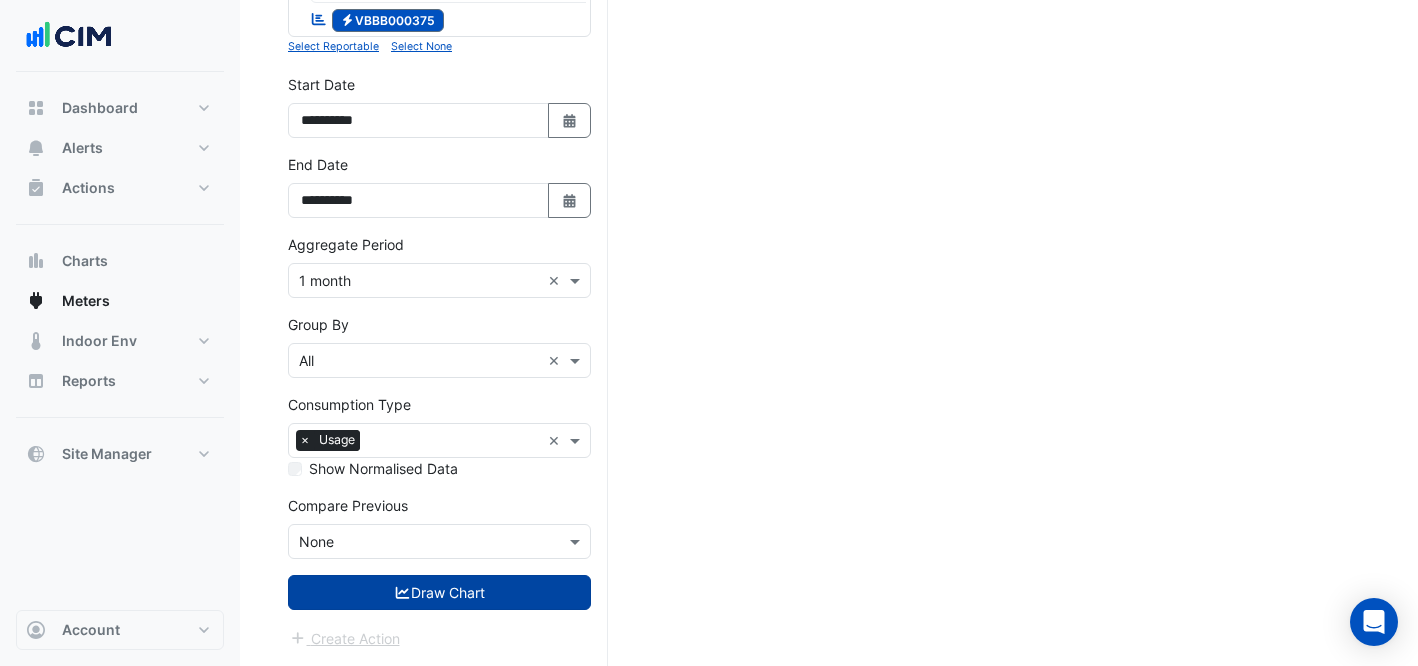 click on "Draw Chart" at bounding box center [439, 592] 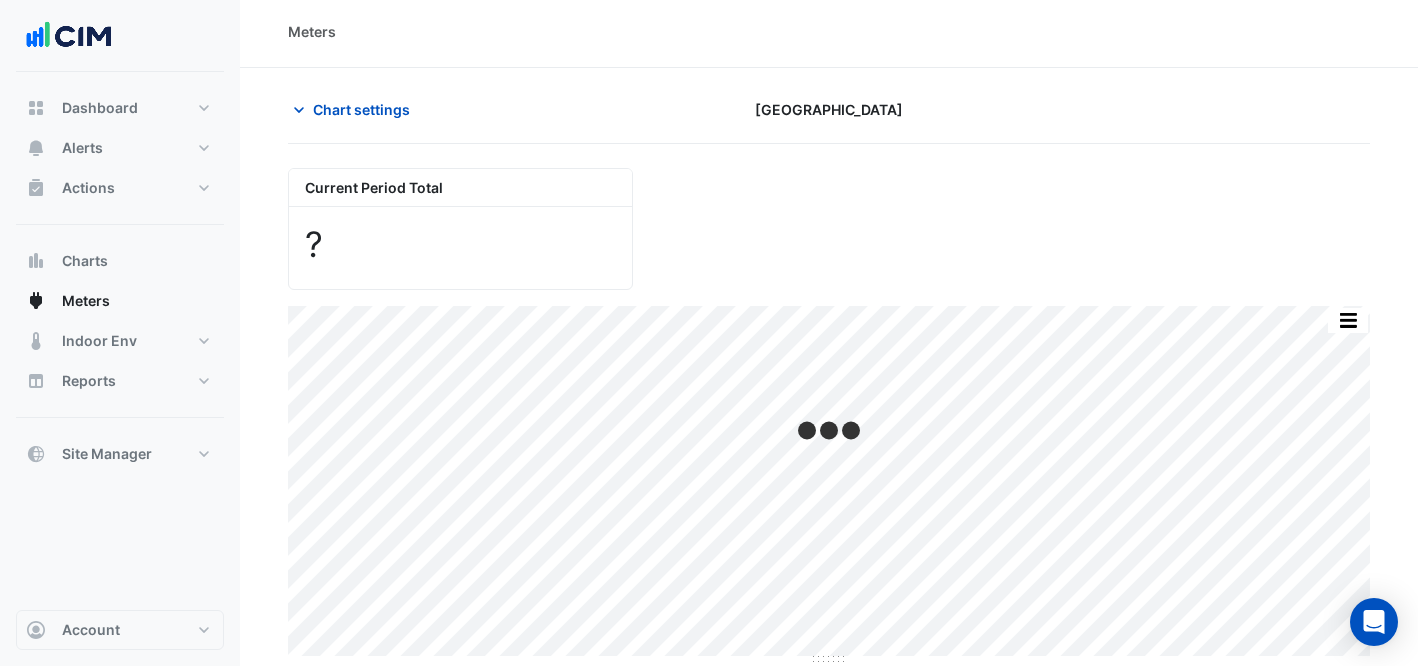 scroll, scrollTop: 0, scrollLeft: 0, axis: both 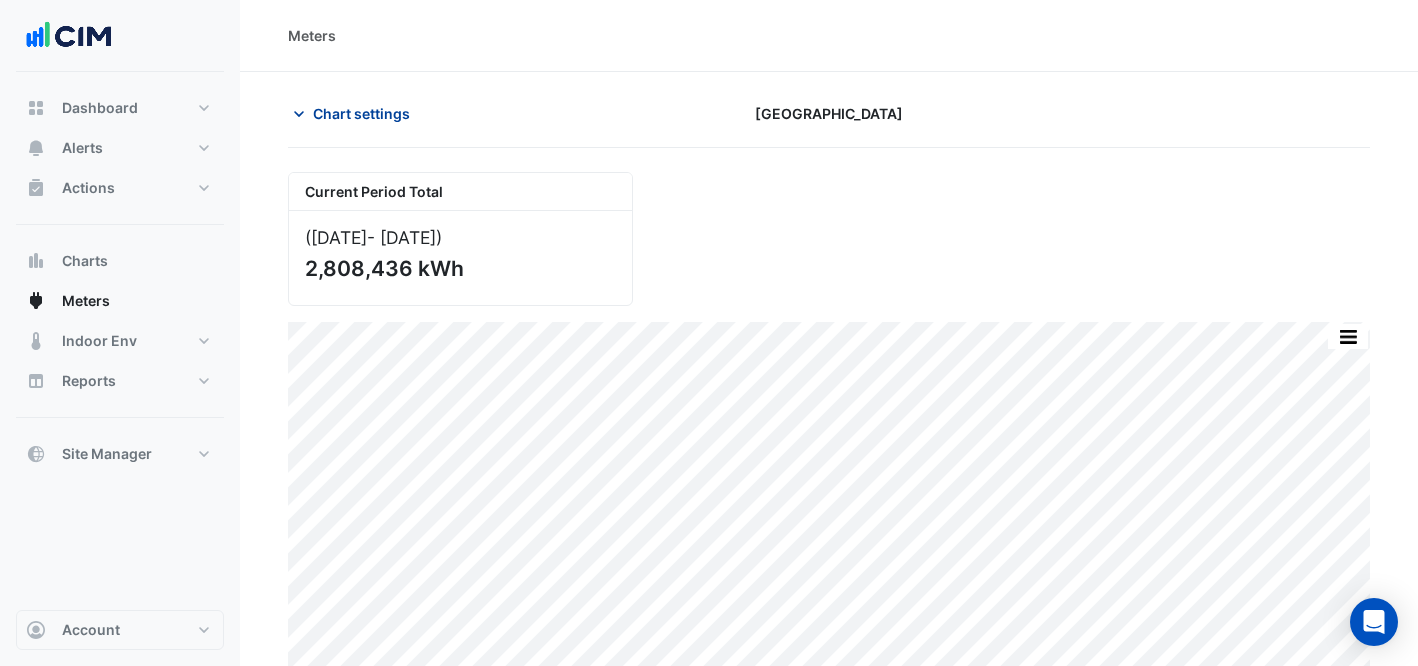click on "Chart settings" 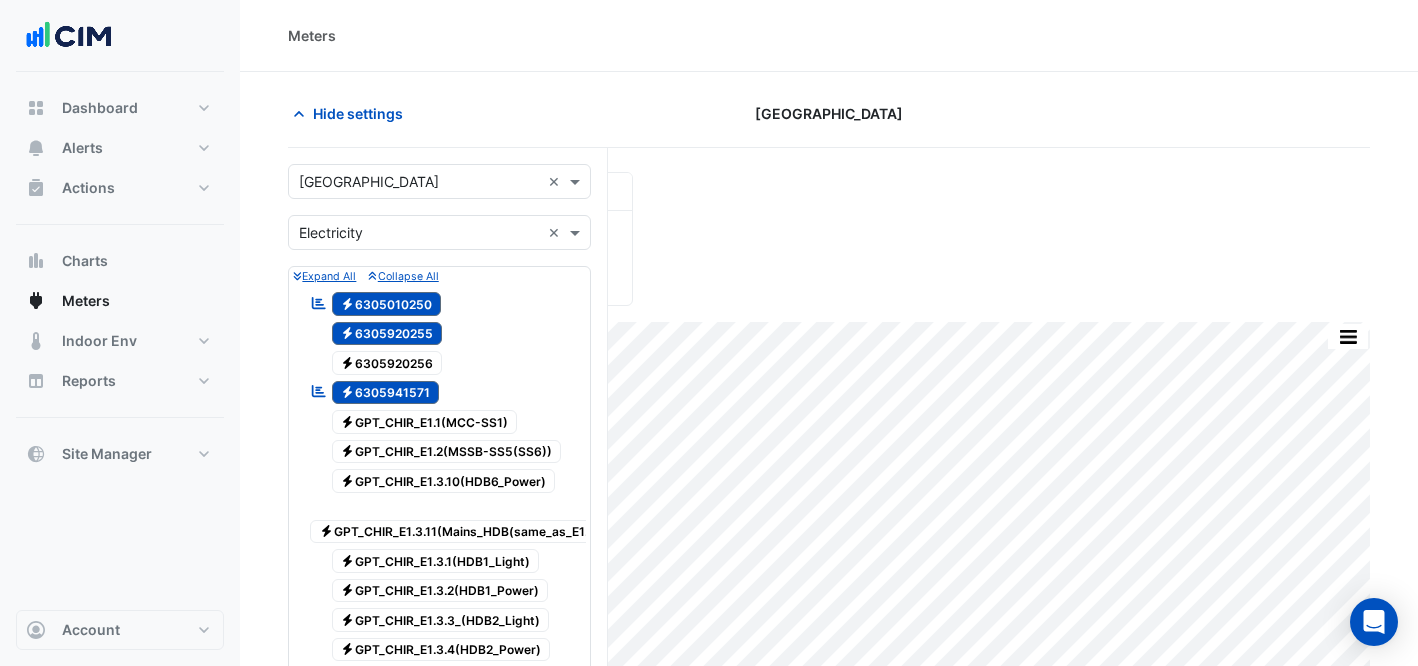 click on "Electricity
6305920255" at bounding box center [387, 334] 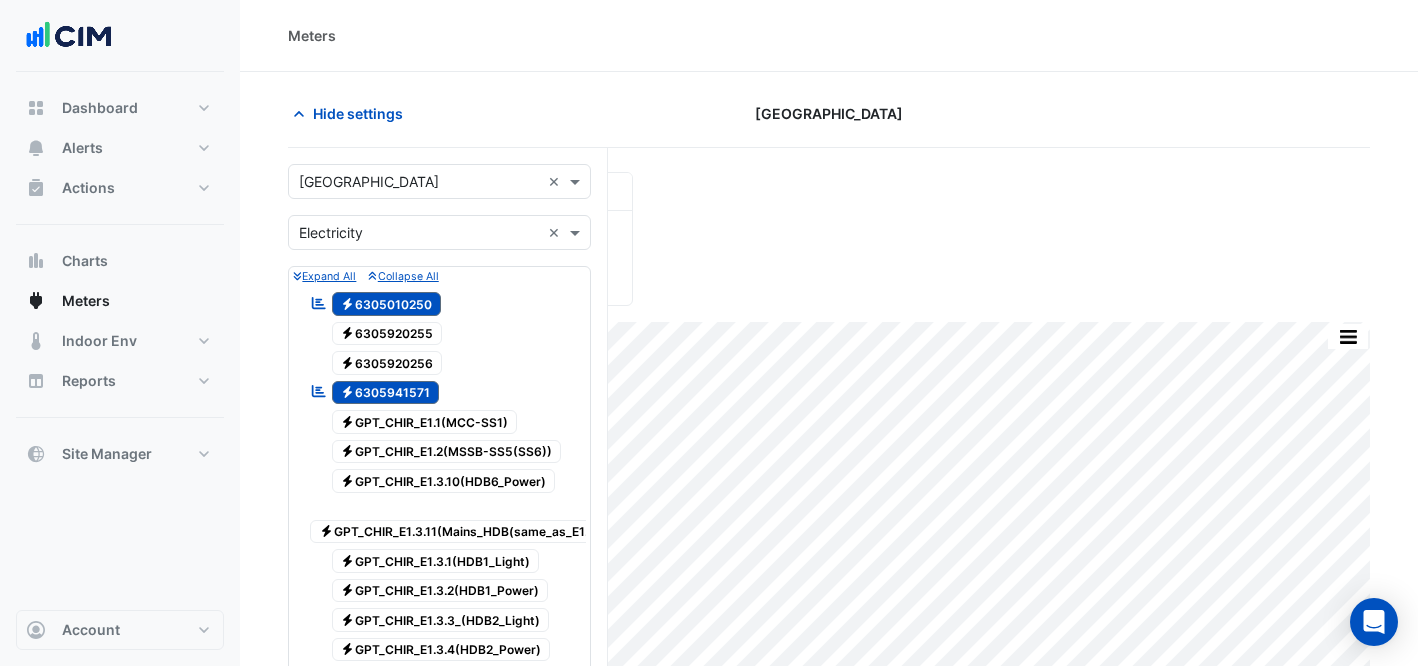 click on "Electricity
6305920256" at bounding box center [387, 363] 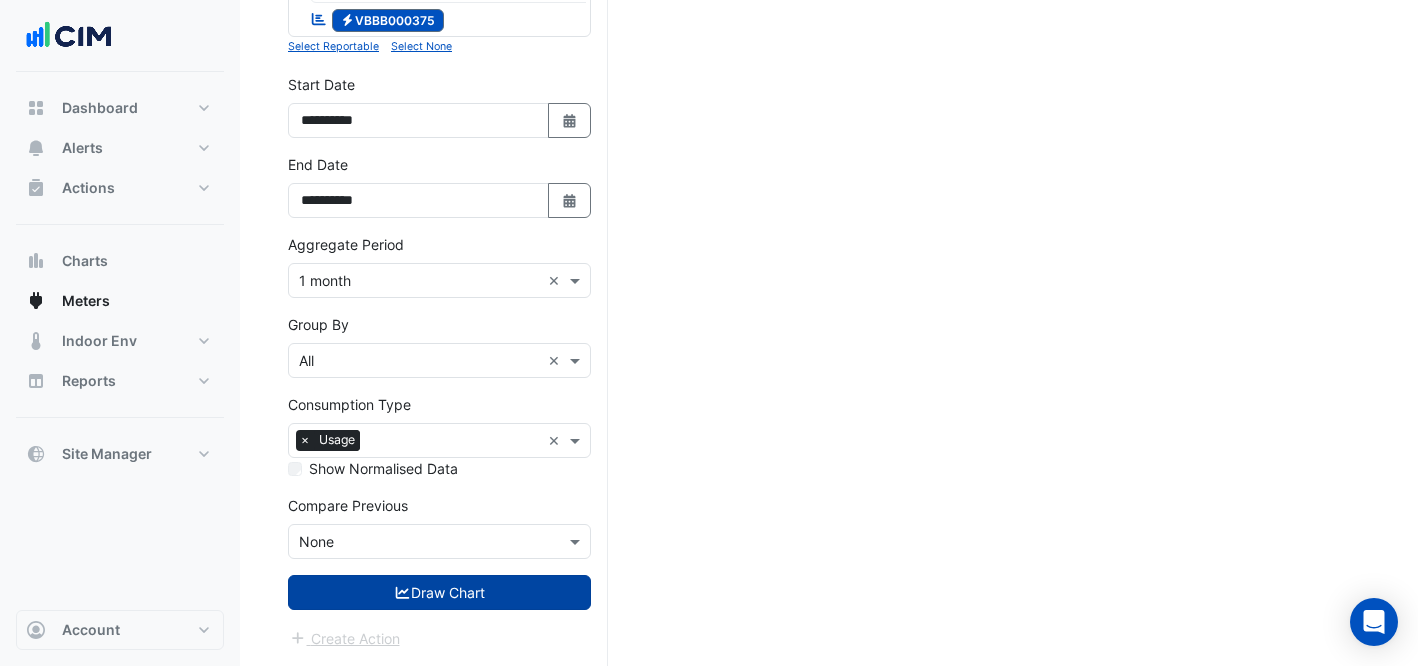 click on "Draw Chart" at bounding box center [439, 592] 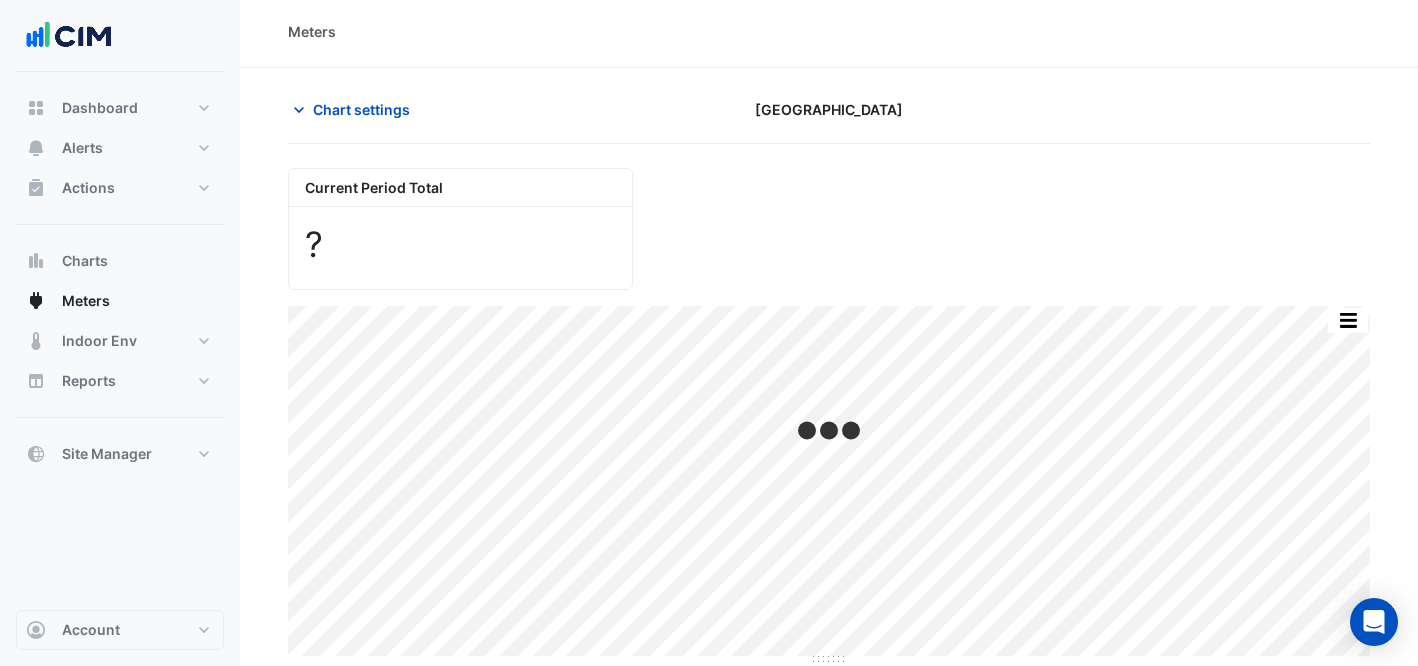 scroll, scrollTop: 0, scrollLeft: 0, axis: both 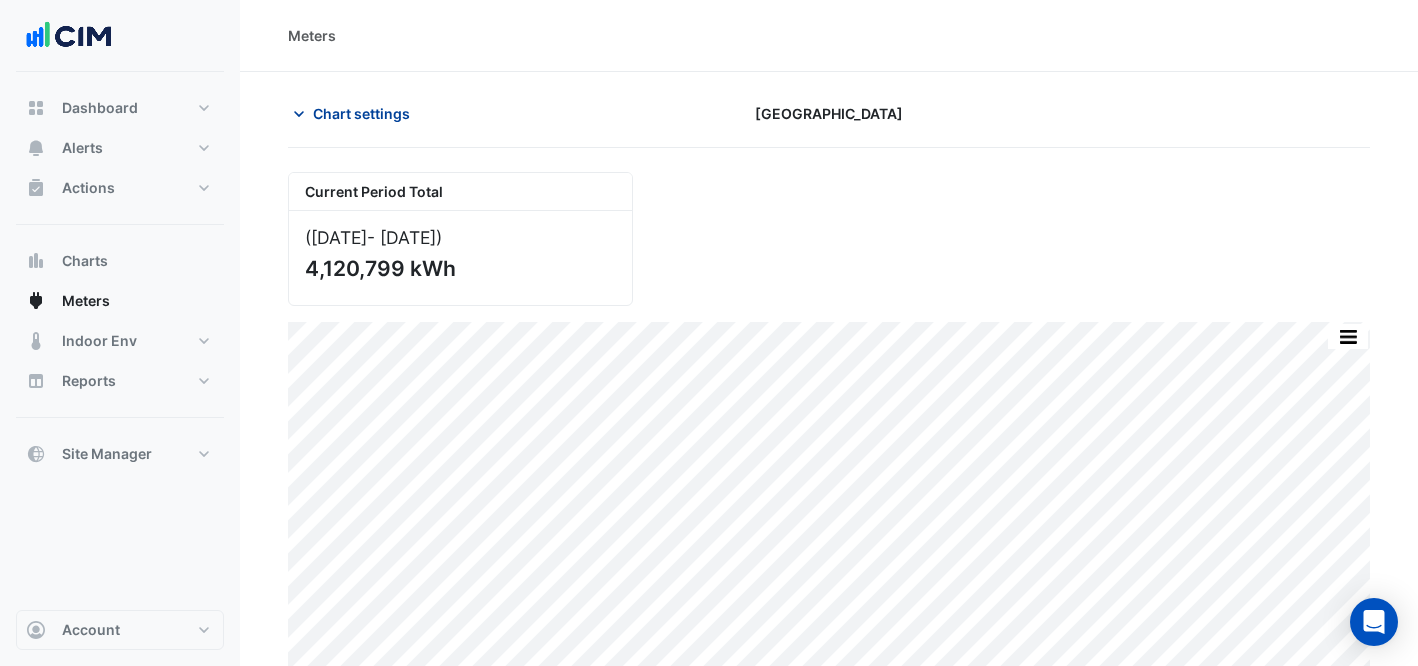 click on "Chart settings" 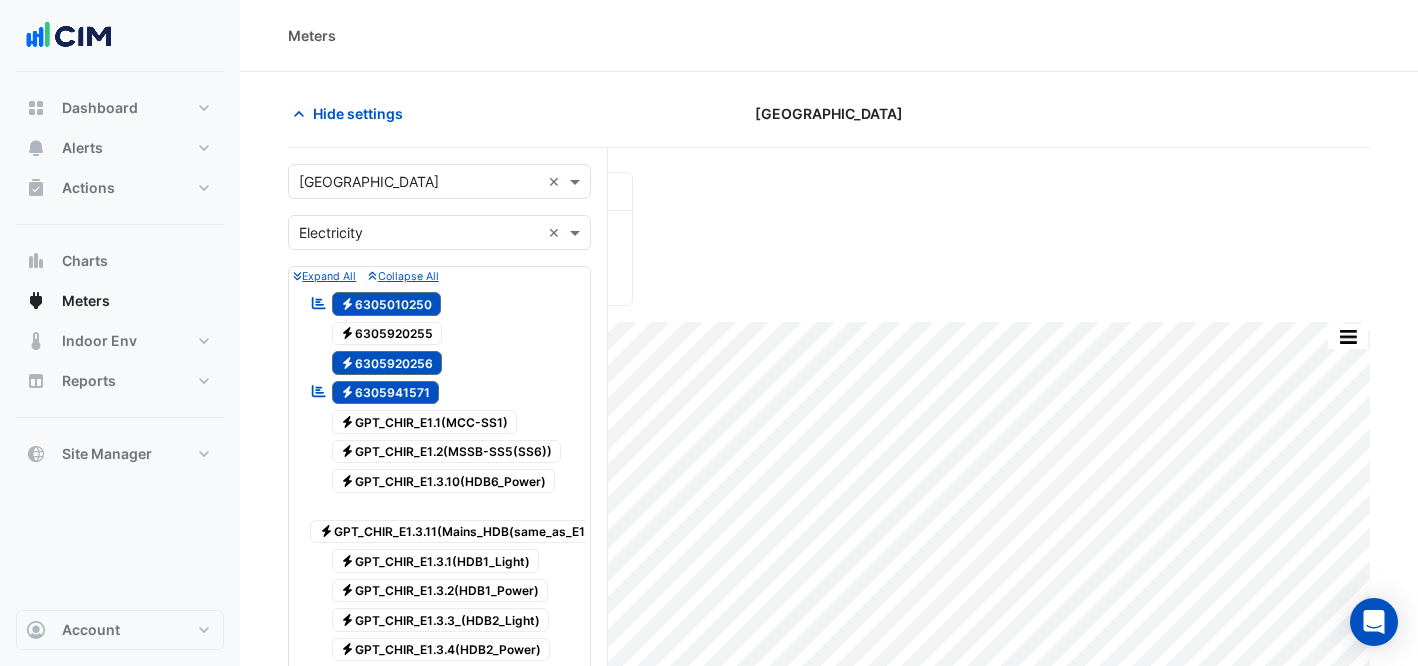 click on "Electricity
6305920256" at bounding box center (387, 363) 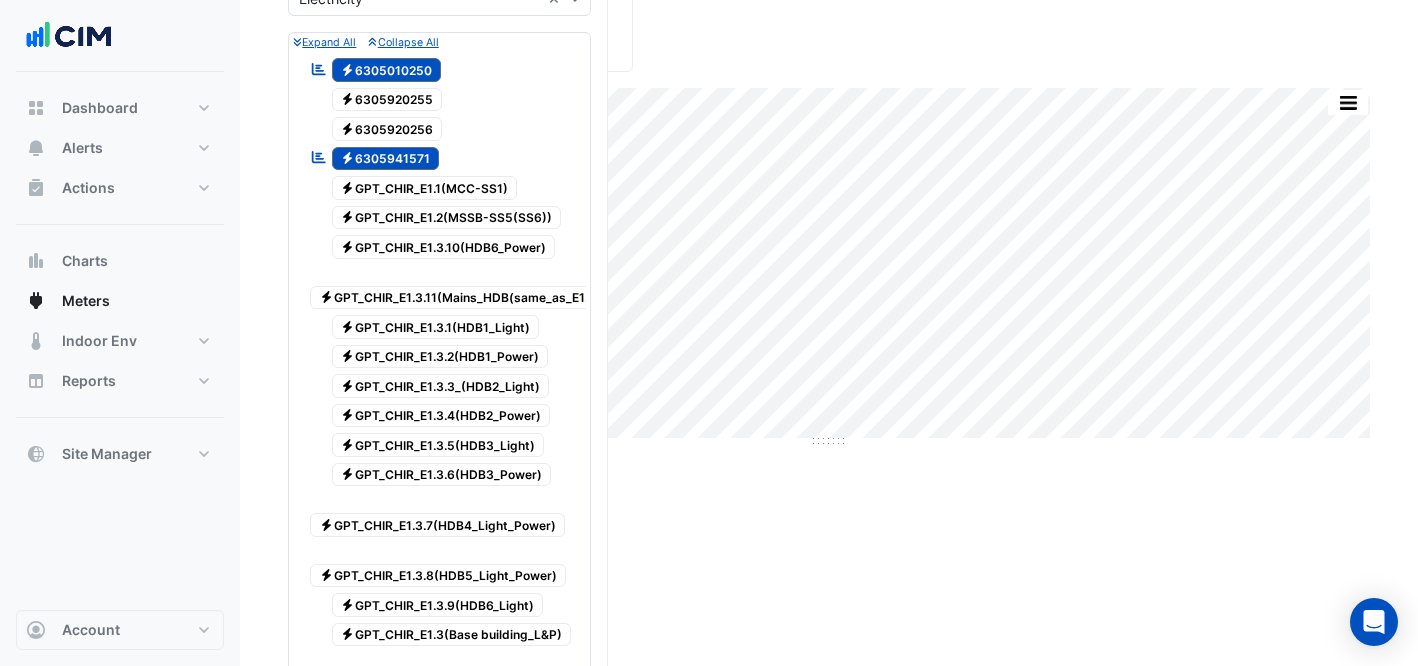 scroll, scrollTop: 645, scrollLeft: 0, axis: vertical 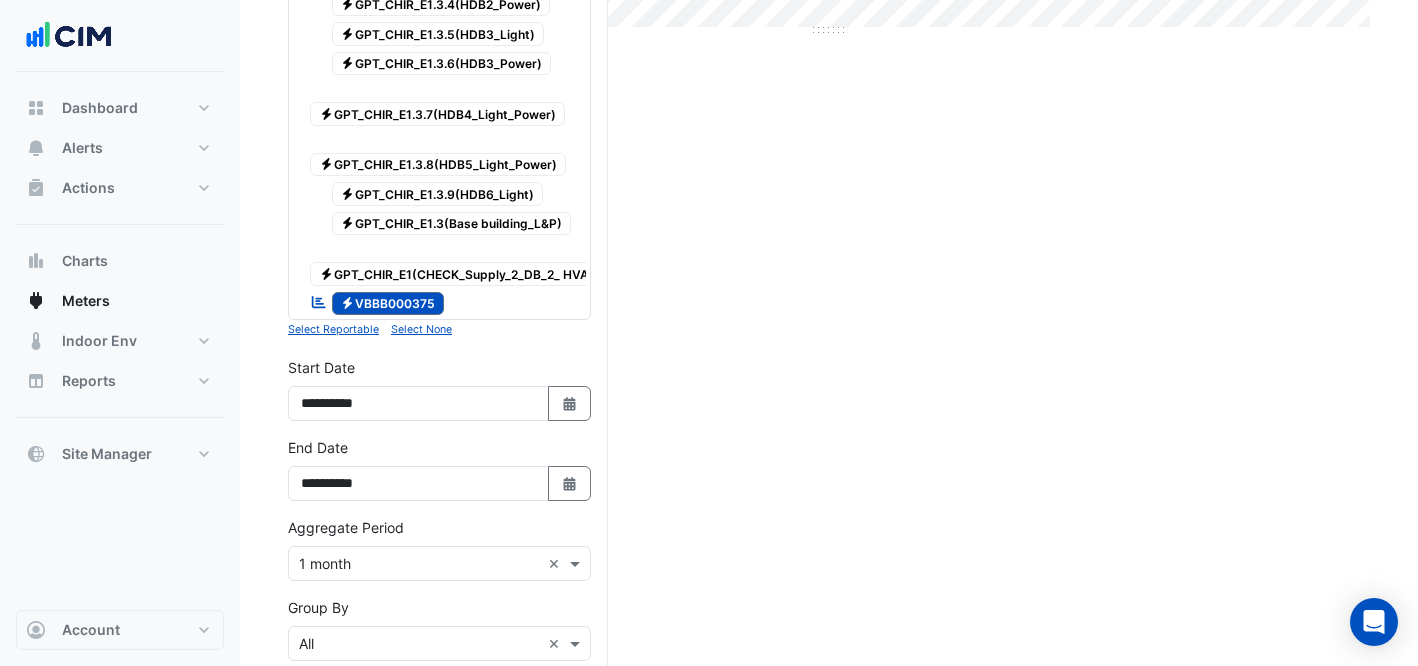 click on "Electricity
VBBB000375" at bounding box center (388, 304) 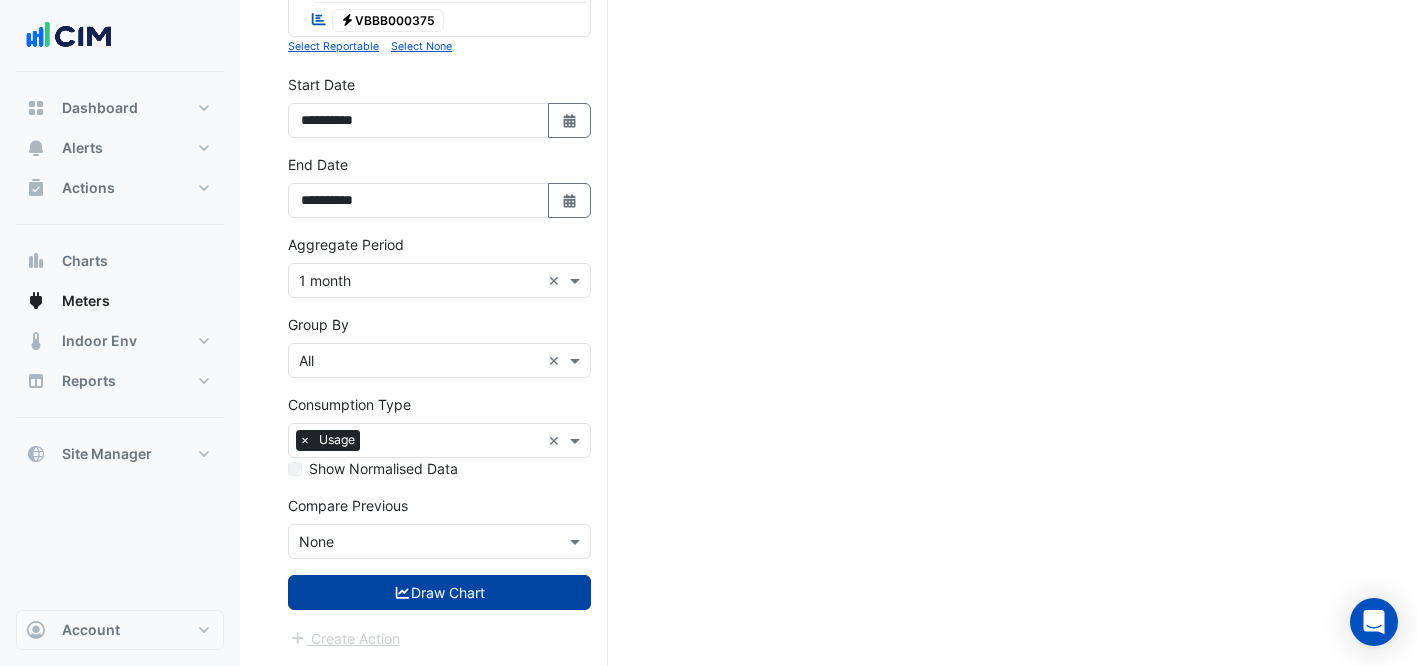 click on "Draw Chart" at bounding box center [439, 592] 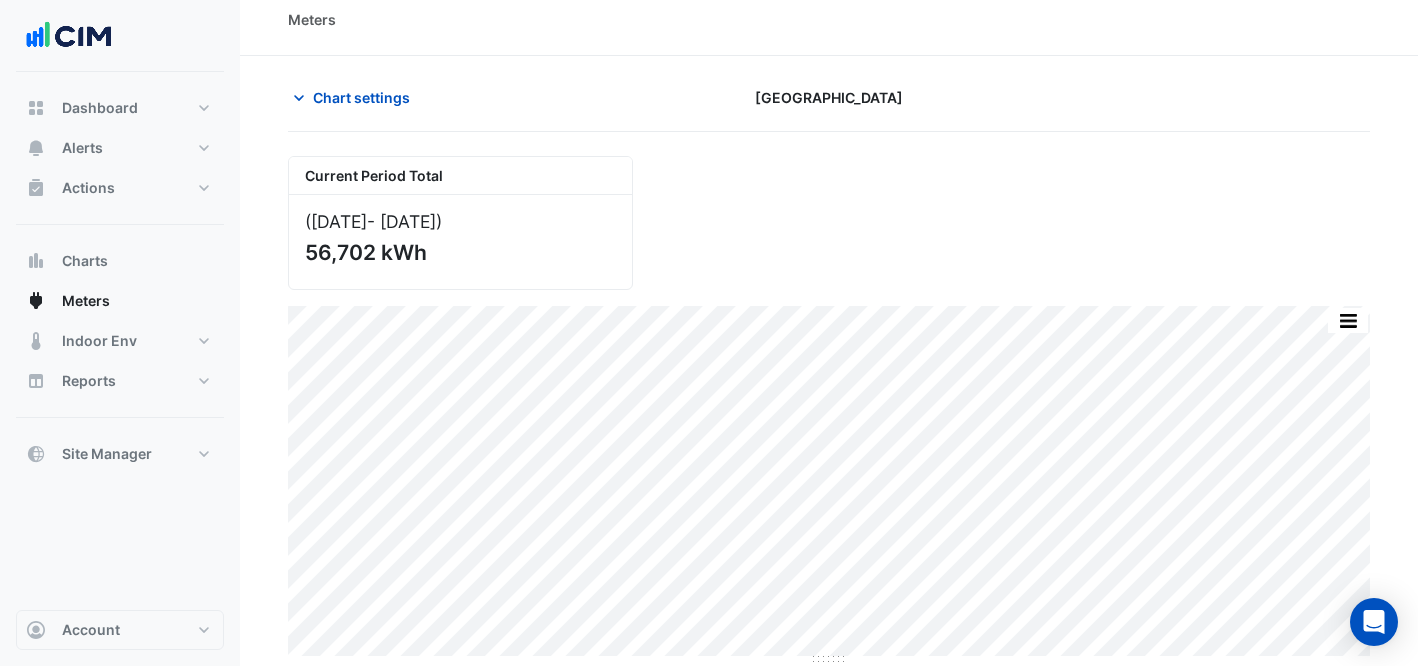 scroll, scrollTop: 0, scrollLeft: 0, axis: both 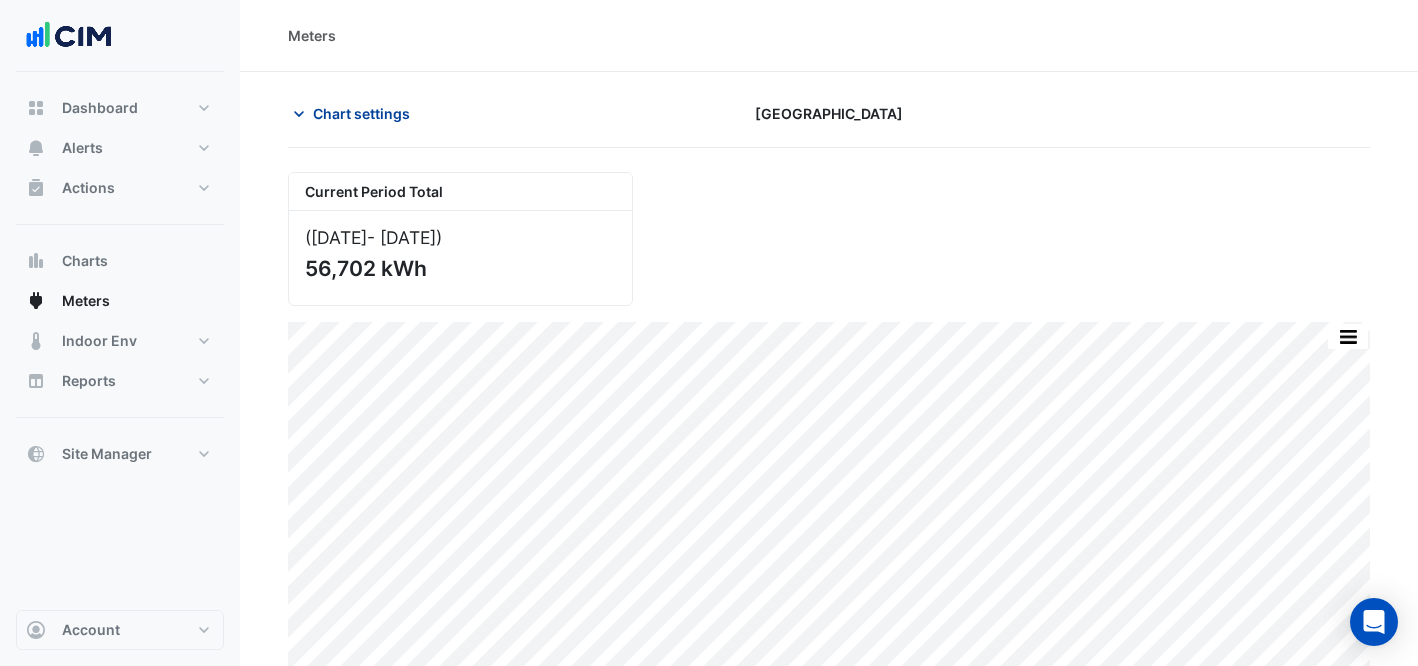 click on "Chart settings" 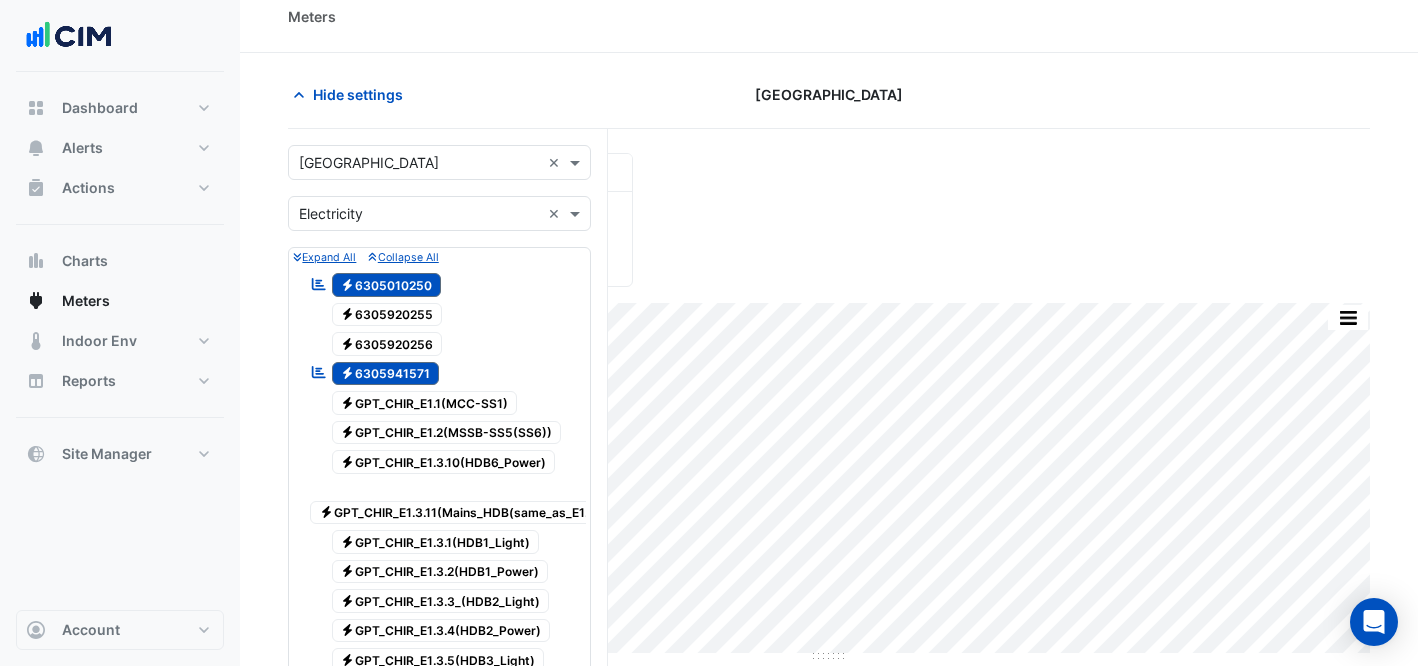 scroll, scrollTop: 734, scrollLeft: 0, axis: vertical 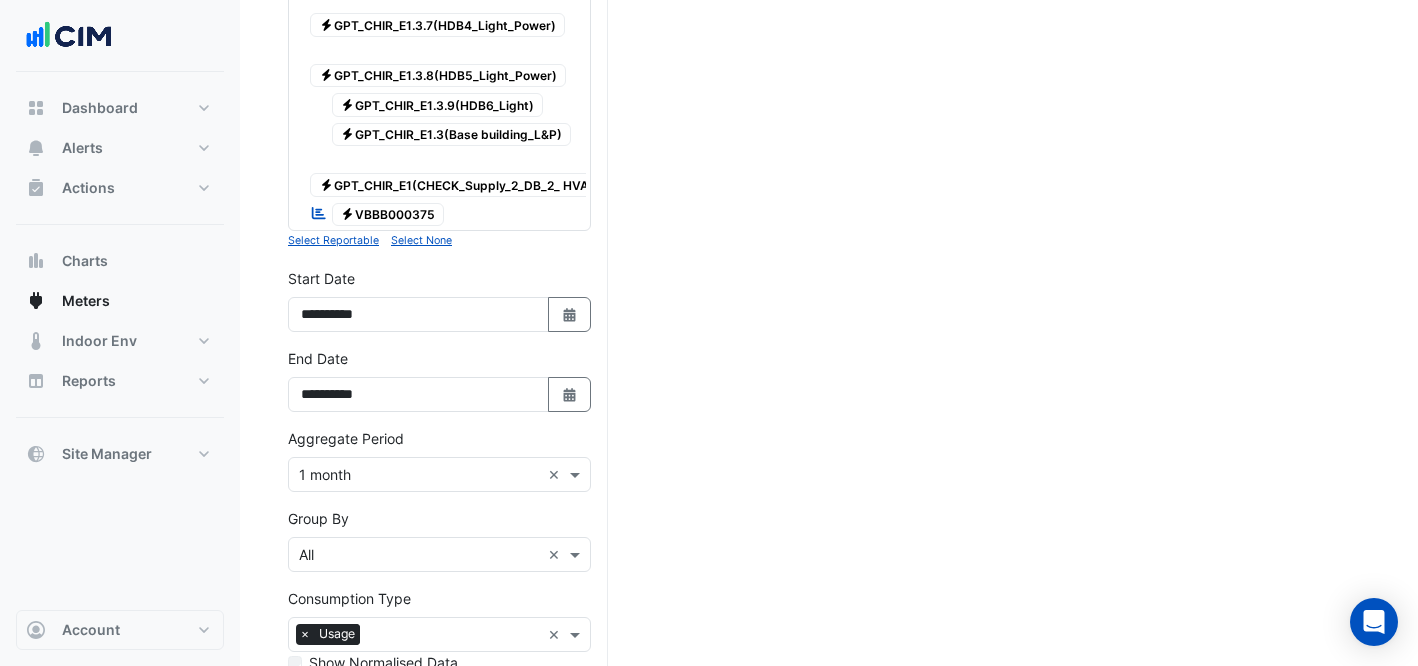 click on "Electricity
VBBB000375" at bounding box center (388, 215) 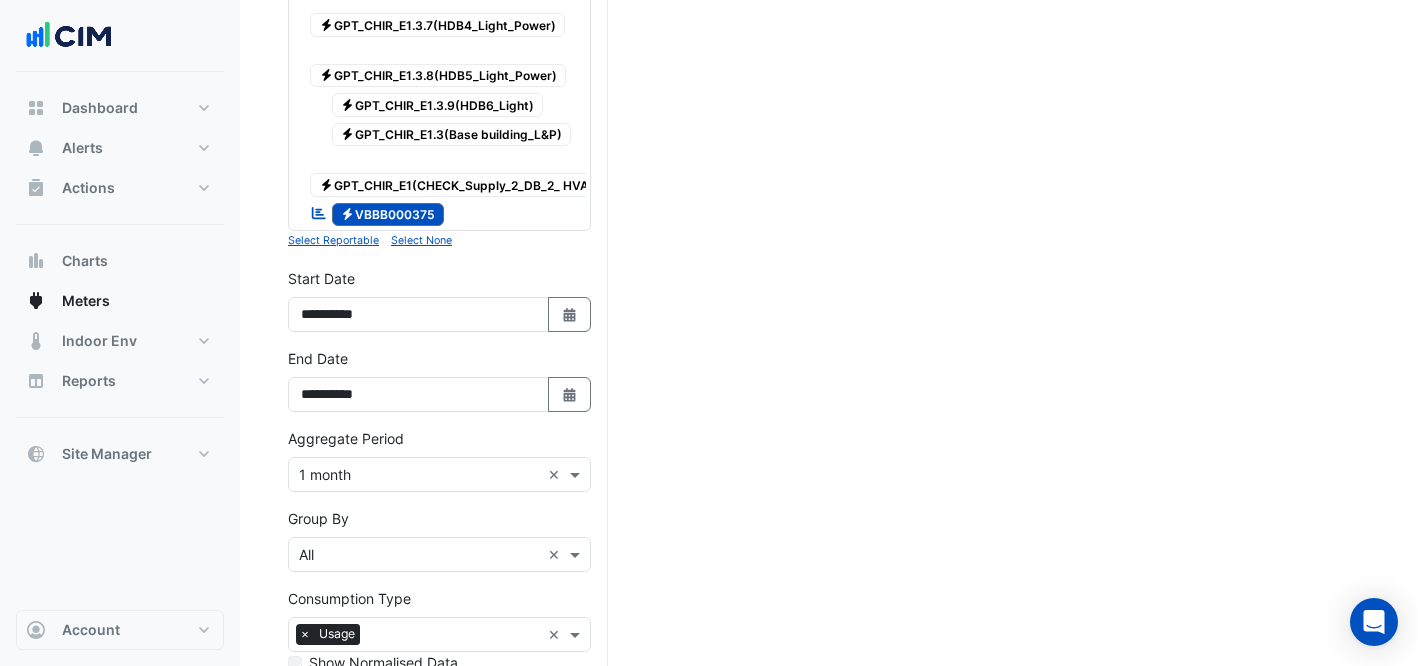 click on "Current Period Total
([DATE] [DATE] )
56,702 kWh
Print Save as JPEG Save as PNG Pivot Data Table Export CSV - Flat Export CSV - Pivot Select Chart Type  Sample Tooltip" 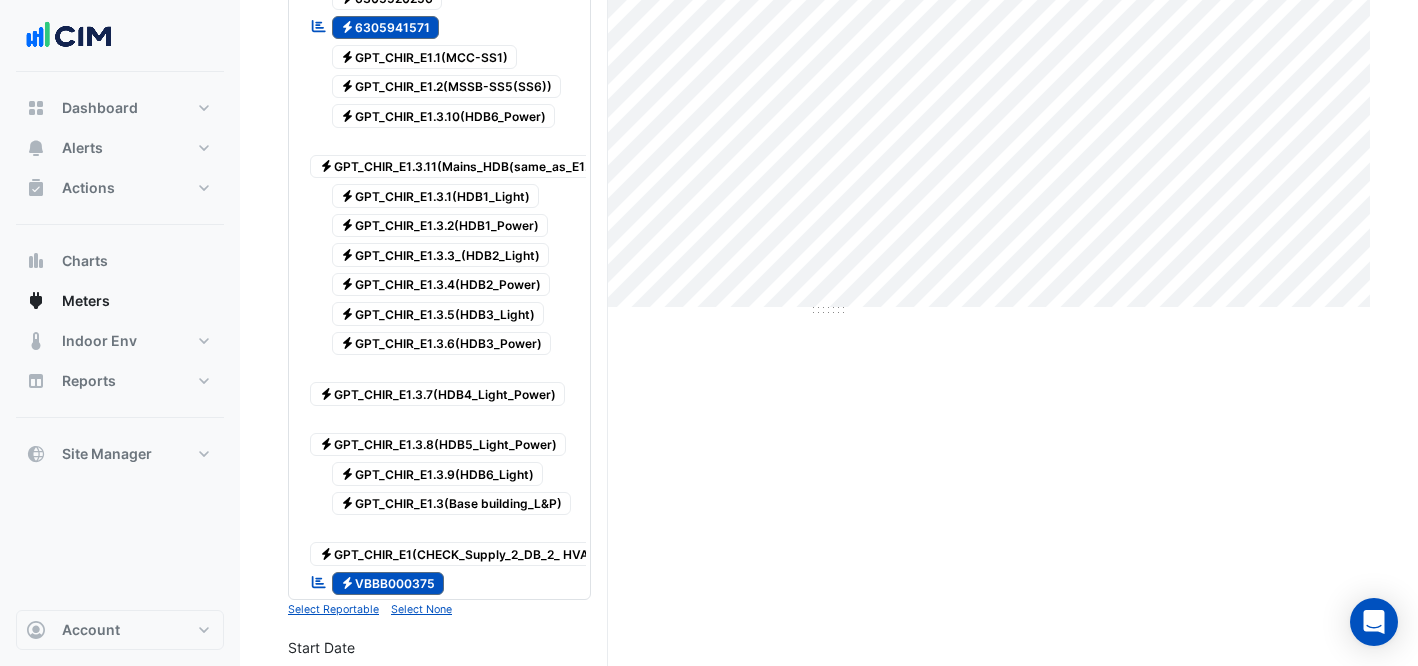 scroll, scrollTop: 203, scrollLeft: 0, axis: vertical 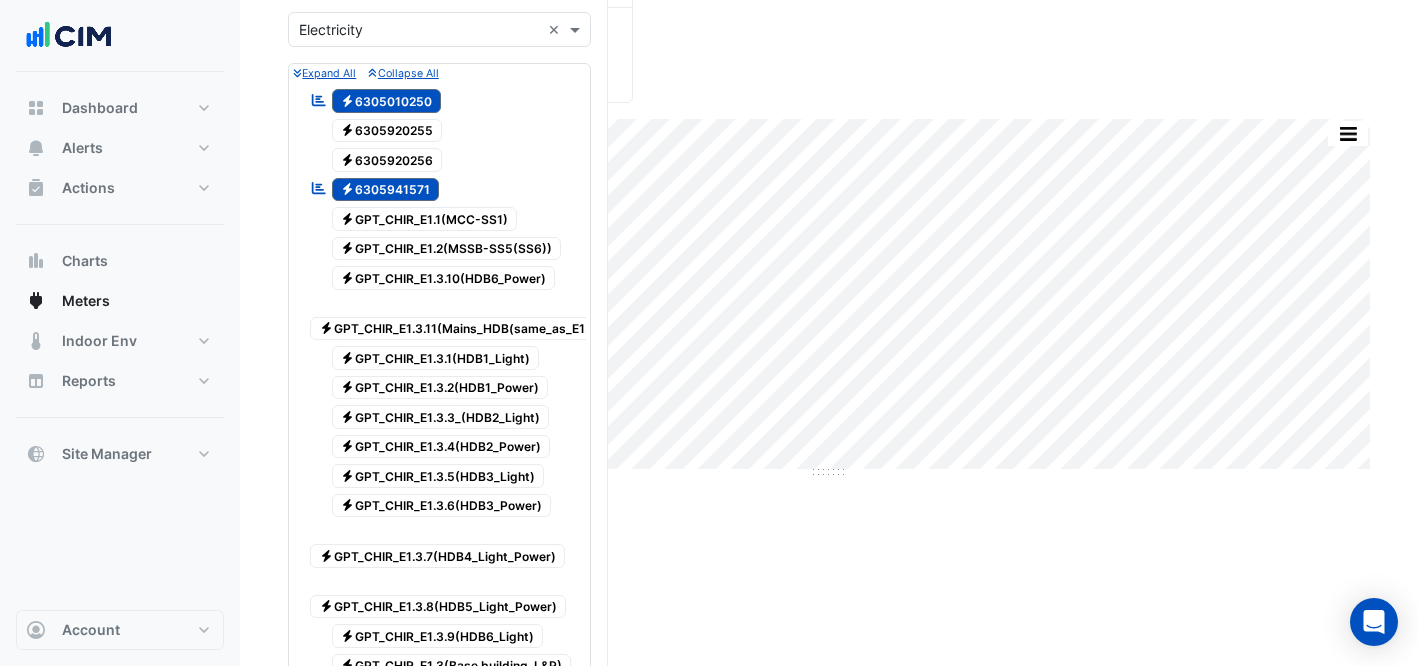 click on "Current Period Total
([DATE] [DATE] )
56,702 kWh
Print Save as JPEG Save as PNG Pivot Data Table Export CSV - Flat Export CSV - Pivot Select Chart Type    —    All Usage             [DATE]       4917.17 kWh    Timezone: [GEOGRAPHIC_DATA]/[GEOGRAPHIC_DATA] (AEDT)" 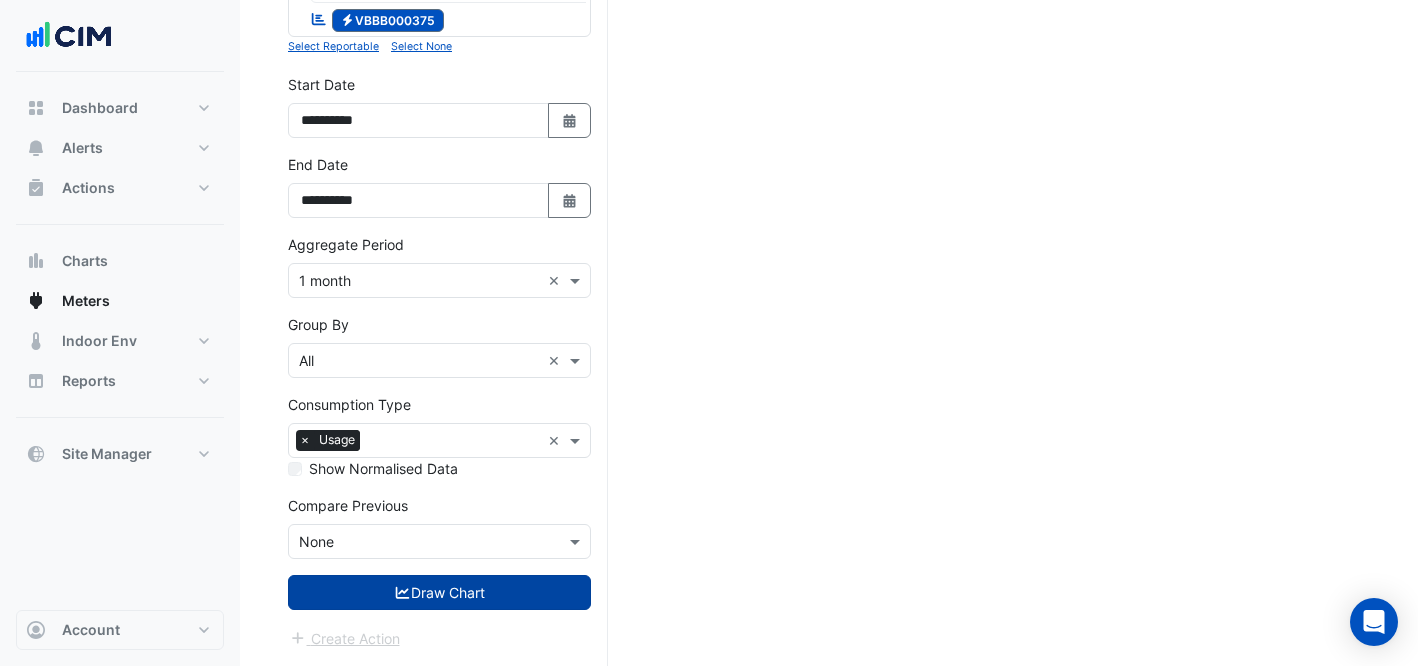 click on "Draw Chart" at bounding box center [439, 592] 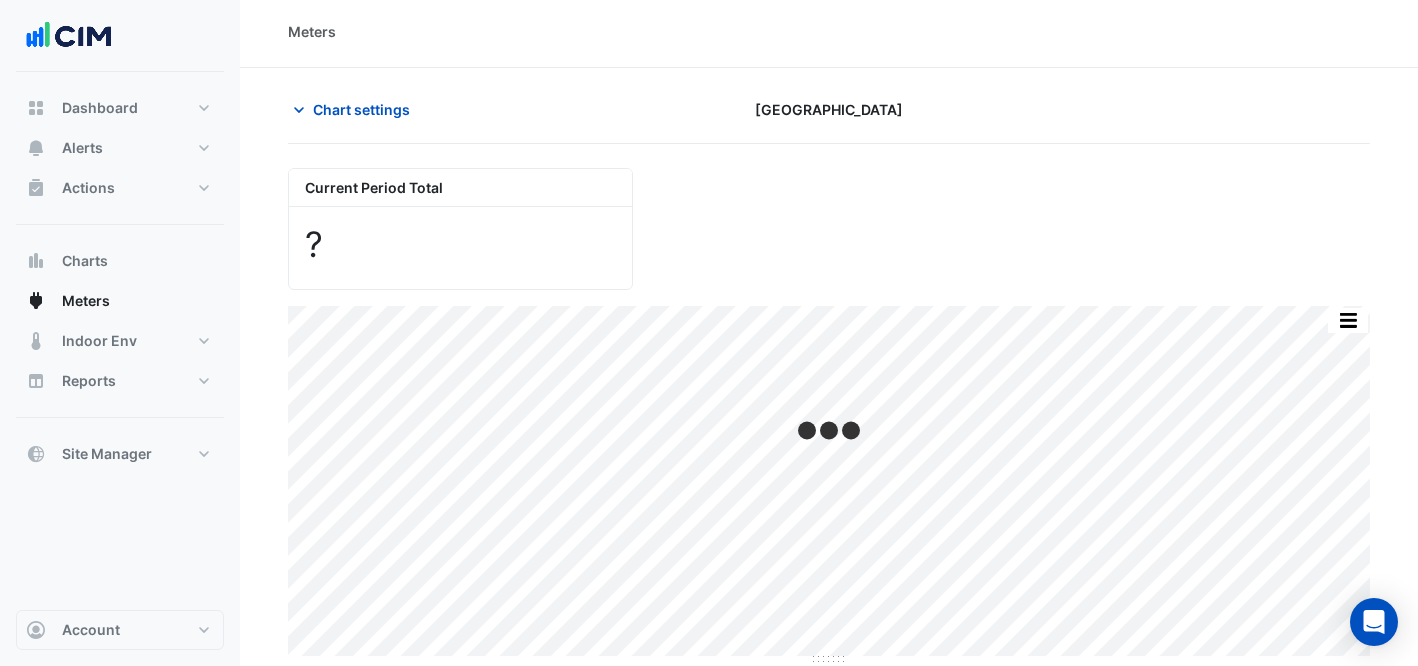 scroll, scrollTop: 0, scrollLeft: 0, axis: both 